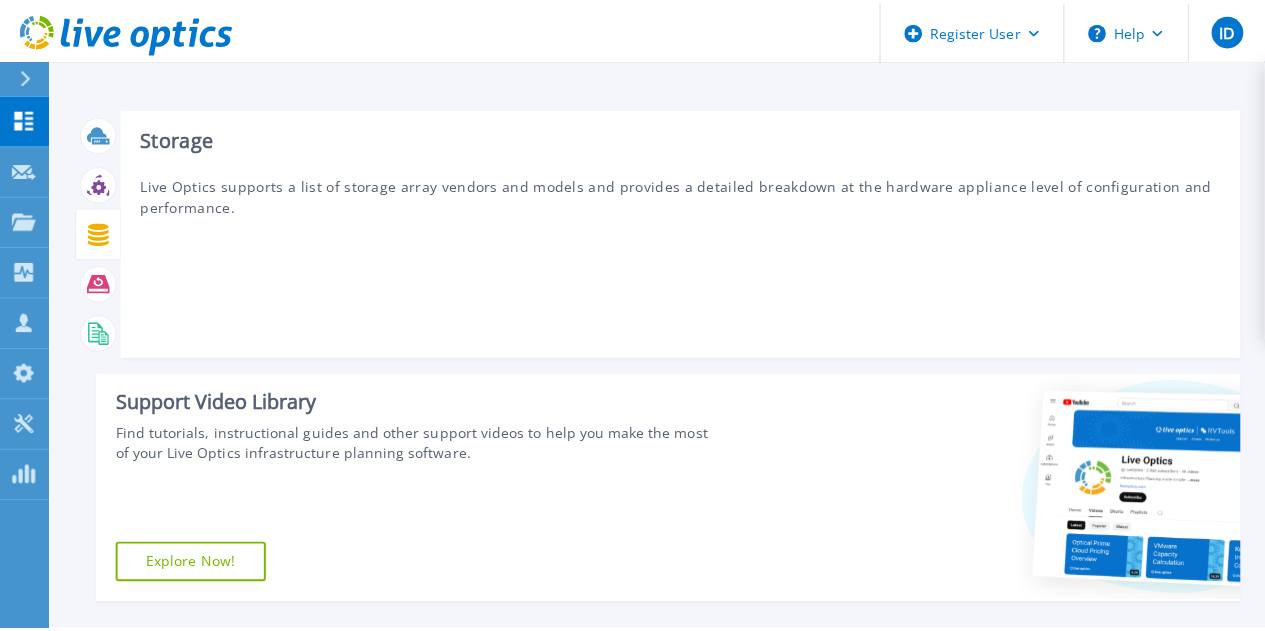 scroll, scrollTop: 0, scrollLeft: 0, axis: both 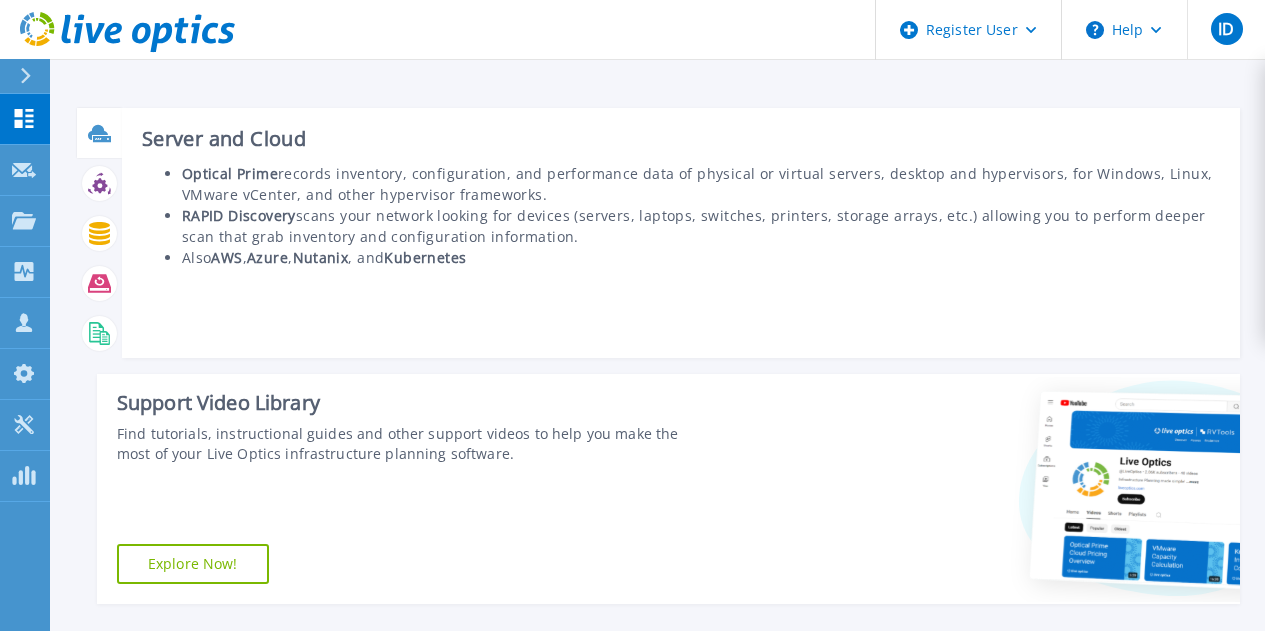 click on "Server and Cloud Optical Prime  records inventory, configuration, and performance data of physical or virtual servers, desktop and hypervisors, for Windows, Linux, VMware vCenter, and other hypervisor frameworks. RAPID Discovery  scans your network looking for devices (servers, laptops, switches, printers, storage arrays, etc.) allowing you to perform deeper scan that grab inventory and configuration information. Also  AWS ,  Azure ,  Nutanix , and  Kubernetes" at bounding box center [681, 233] 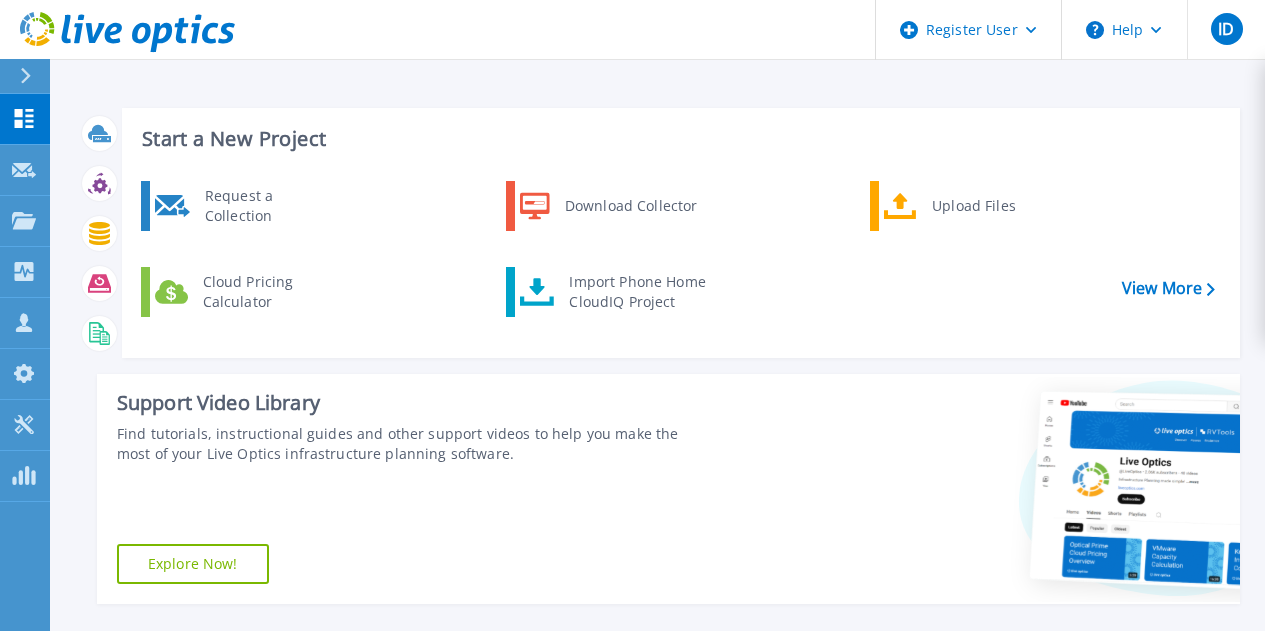 click on "Start a New Project     Request a Collection     Download Collector     Upload Files     Cloud Pricing Calculator     Import Phone Home CloudIQ Project View More  Support Video Library Find tutorials, instructional guides and other support videos to help you make the most of your Live Optics infrastructure planning software. Explore Now! Recent Projects All Projects [DATE] Optical Prime Dub1 [PERSON_NAME] ,  DP World [GEOGRAPHIC_DATA] [DATE] 14:52 (+01:00) Complete Project ID:  2970961 [DATE] Optical Prime DEAVCA [PERSON_NAME] ,  DP World [GEOGRAPHIC_DATA] [DATE] 14:52 (+01:00) Complete Project ID:  2970958 [DATE] Optical Prime Syncreon [PERSON_NAME] ,  DP World [GEOGRAPHIC_DATA] [DATE] 14:52 (+01:00) Complete Project ID:  2970957 [DATE] Optical Prime VDI - Imperial [PERSON_NAME] ,  DP World Southampton [DATE] 14:51 (+01:00) Complete Project ID:  2970955 [DATE] Optical Prime VDI - Imperial [PERSON_NAME] ,  DP World [GEOGRAPHIC_DATA] [DATE] 10:13 (+01:00) Complete" at bounding box center (657, 807) 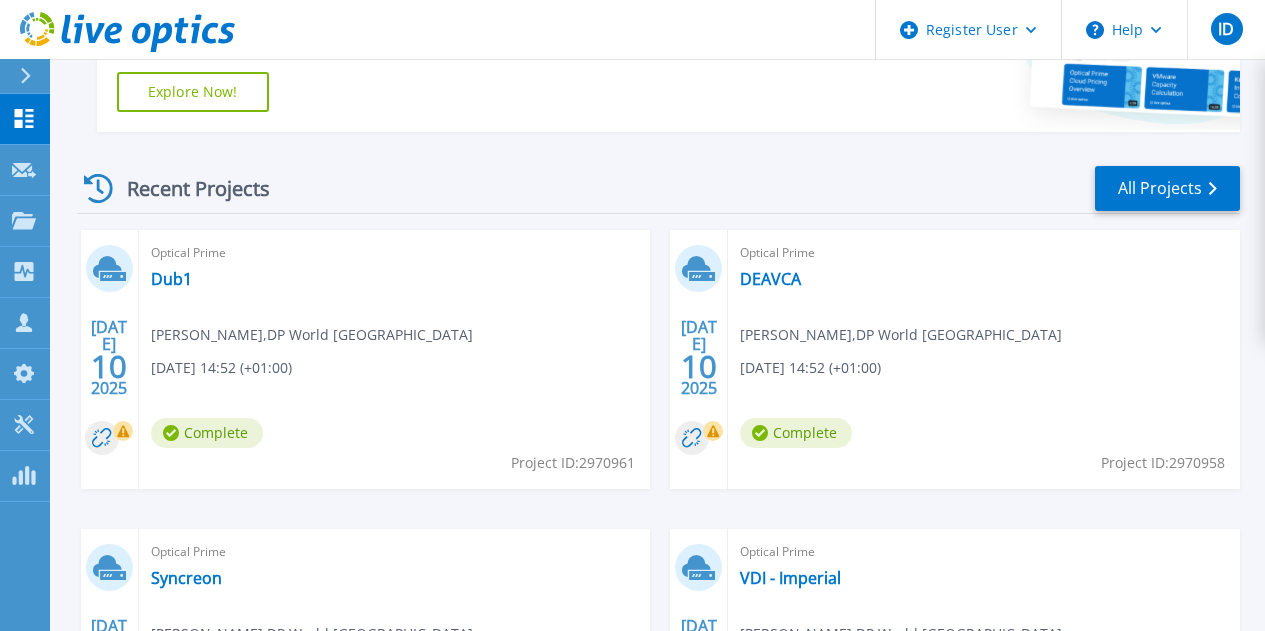 scroll, scrollTop: 245, scrollLeft: 0, axis: vertical 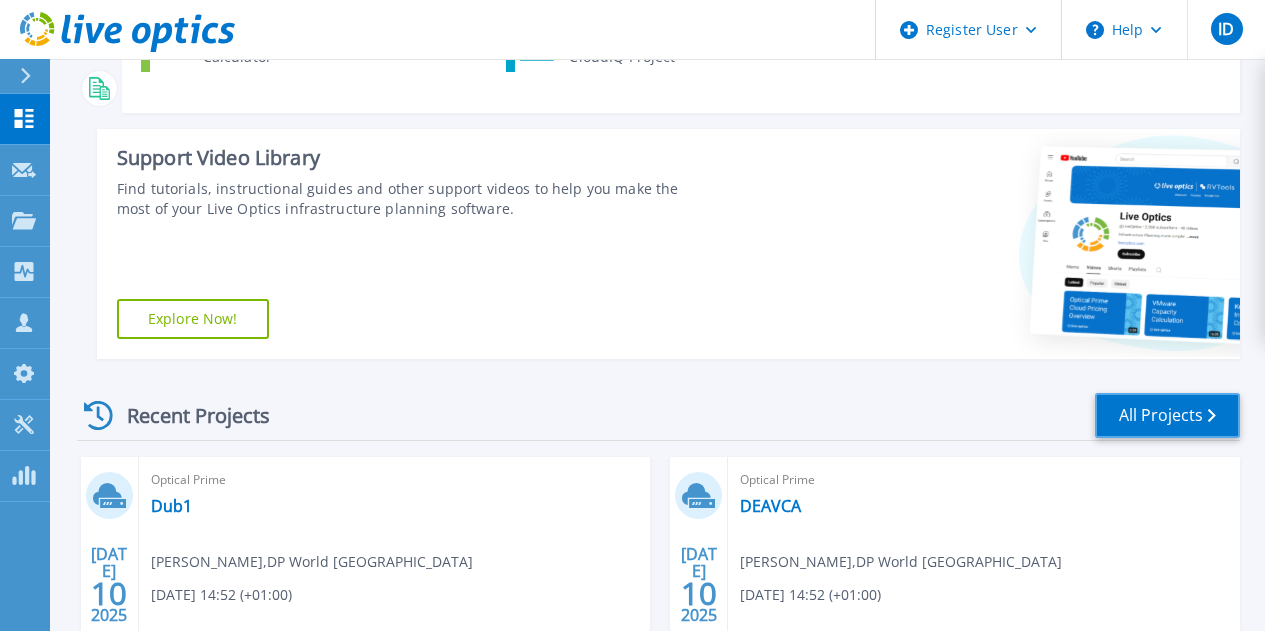 click on "All Projects" at bounding box center (1167, 415) 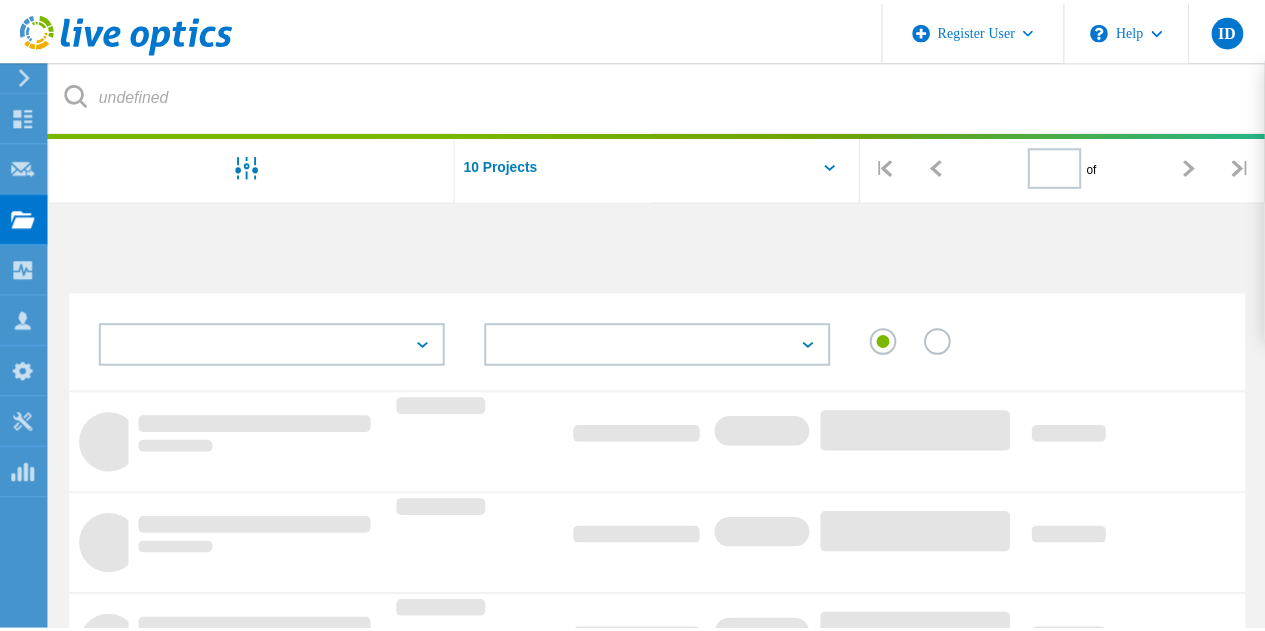 scroll, scrollTop: 0, scrollLeft: 0, axis: both 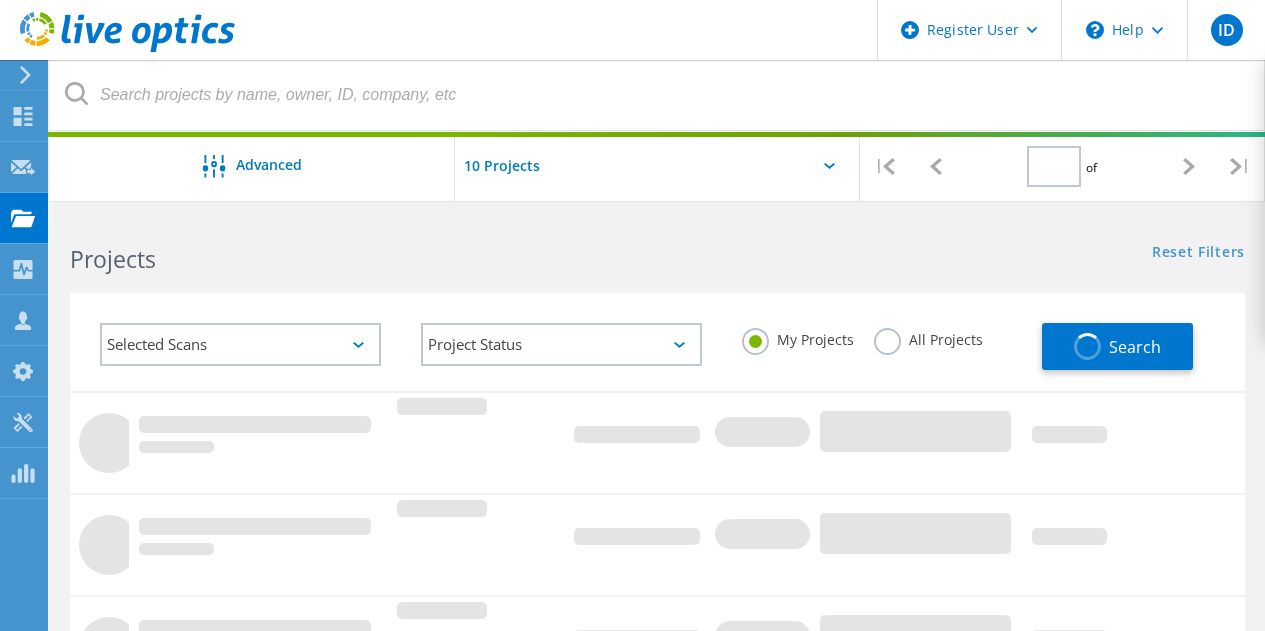 type on "1" 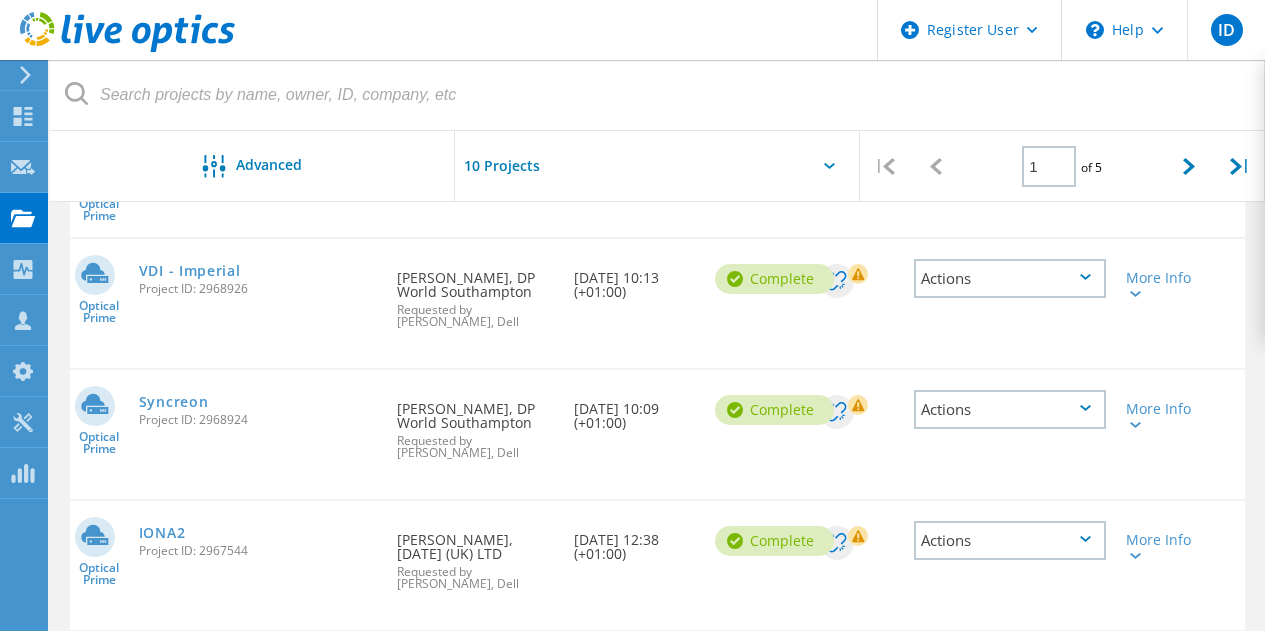scroll, scrollTop: 700, scrollLeft: 0, axis: vertical 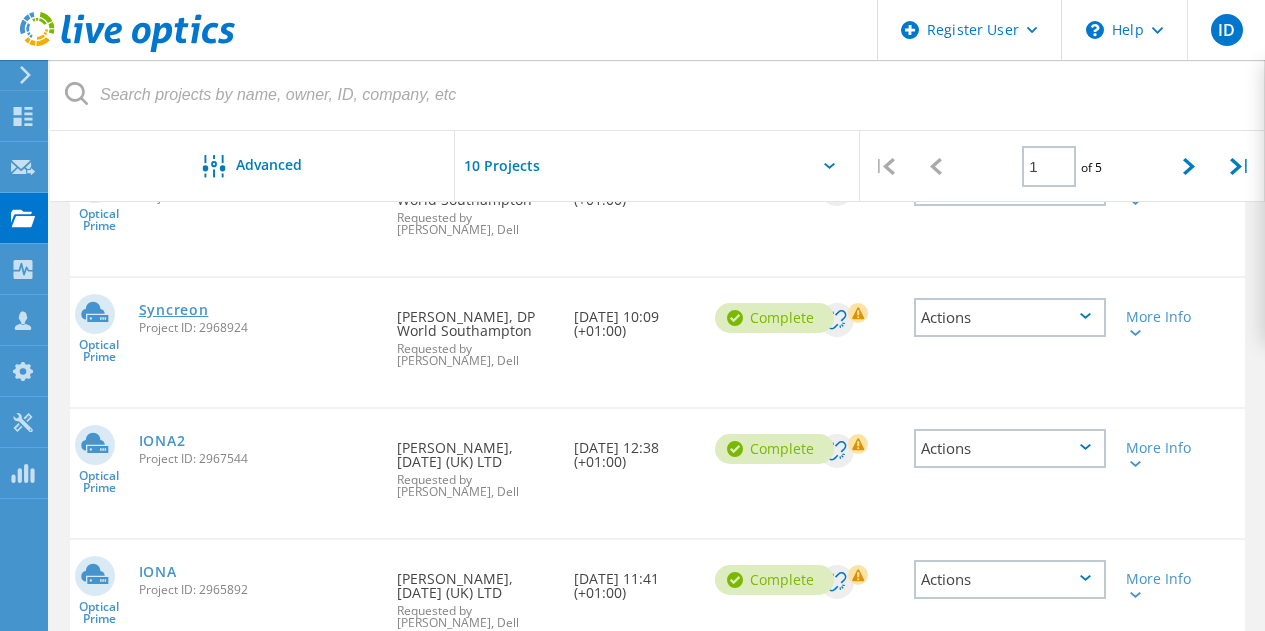 click on "Syncreon" 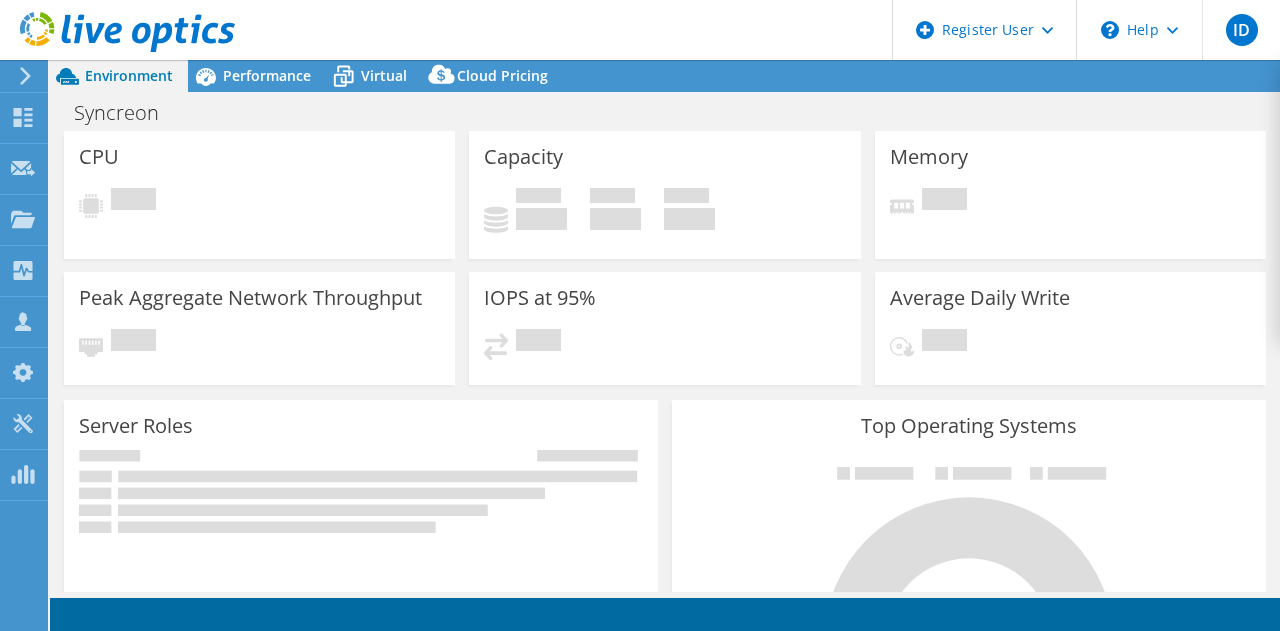 scroll, scrollTop: 0, scrollLeft: 0, axis: both 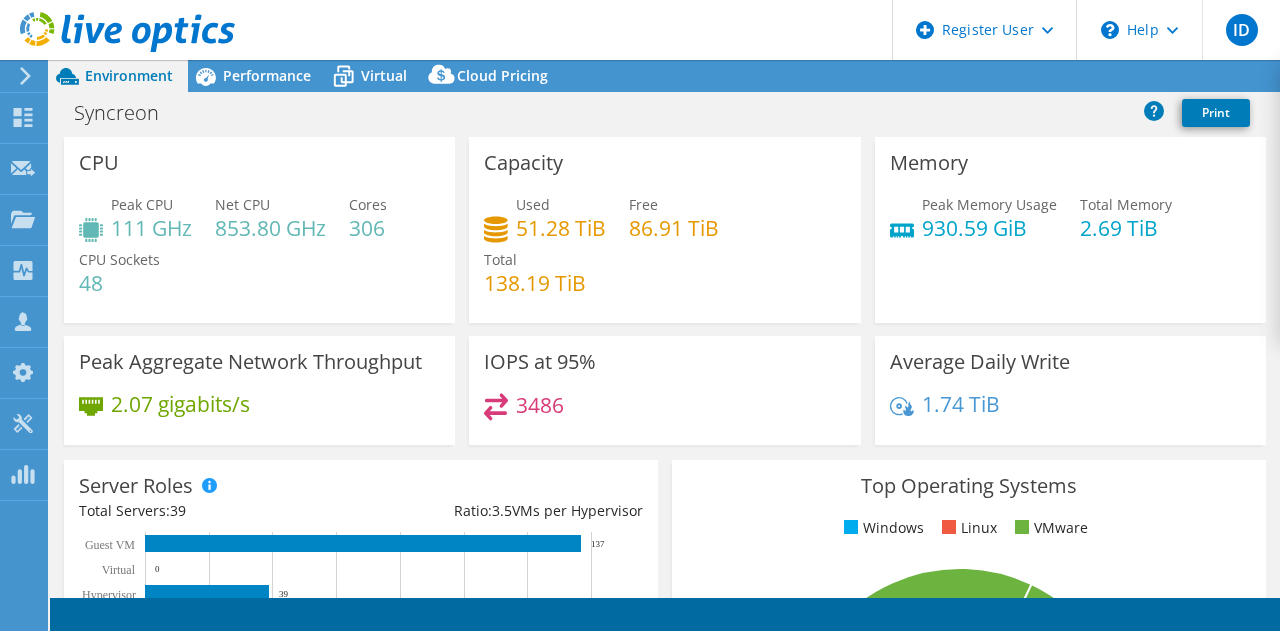 select on "USD" 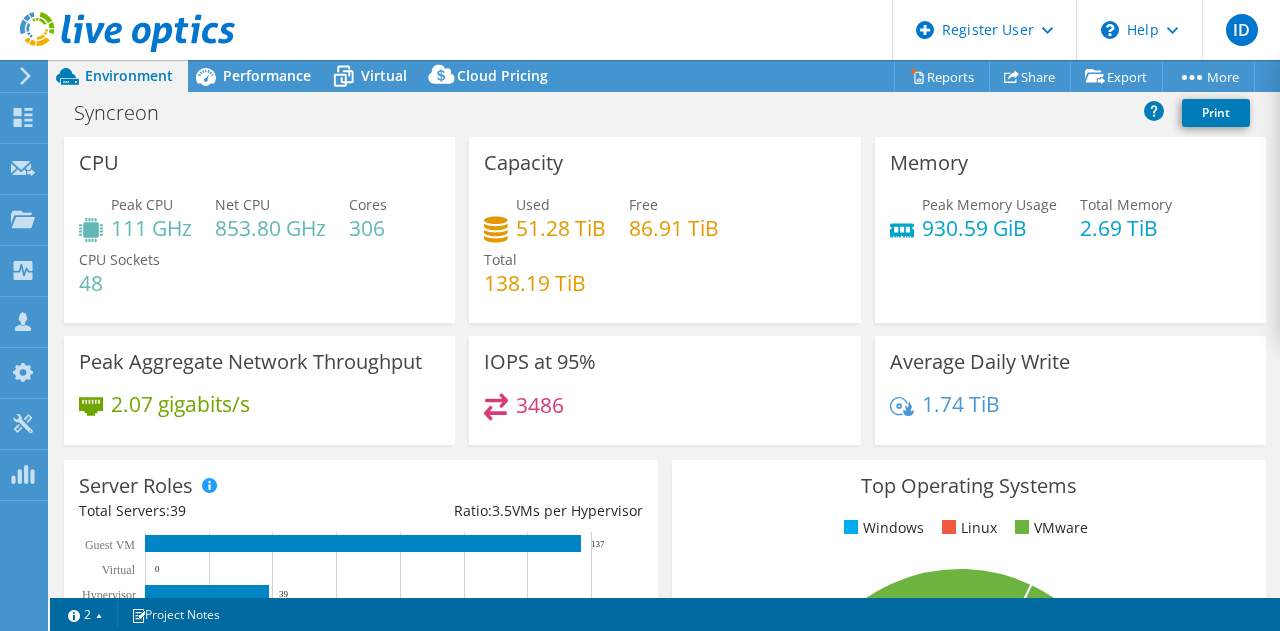 scroll, scrollTop: 0, scrollLeft: 0, axis: both 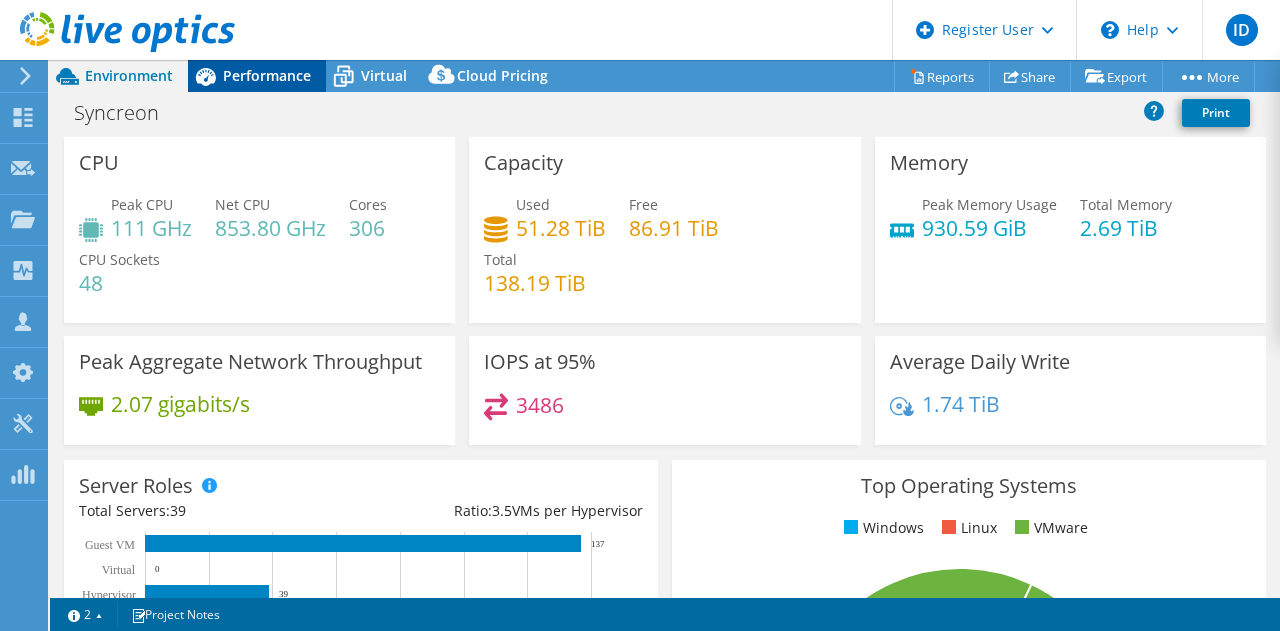 click on "Performance" at bounding box center (267, 75) 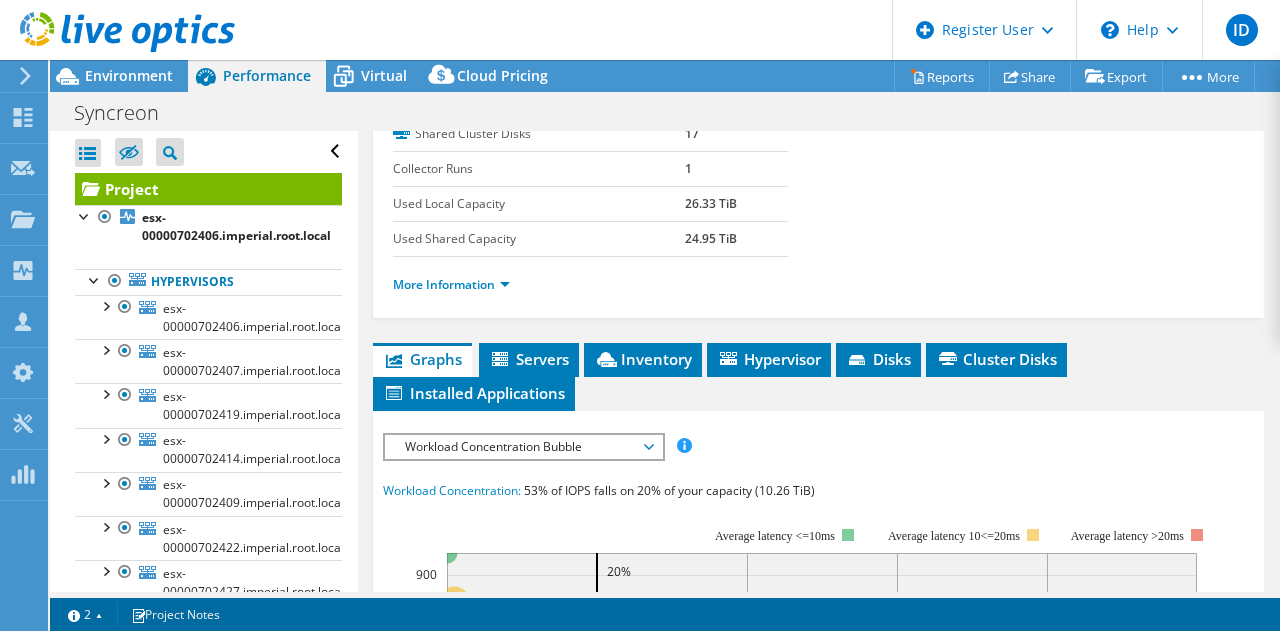 scroll, scrollTop: 400, scrollLeft: 0, axis: vertical 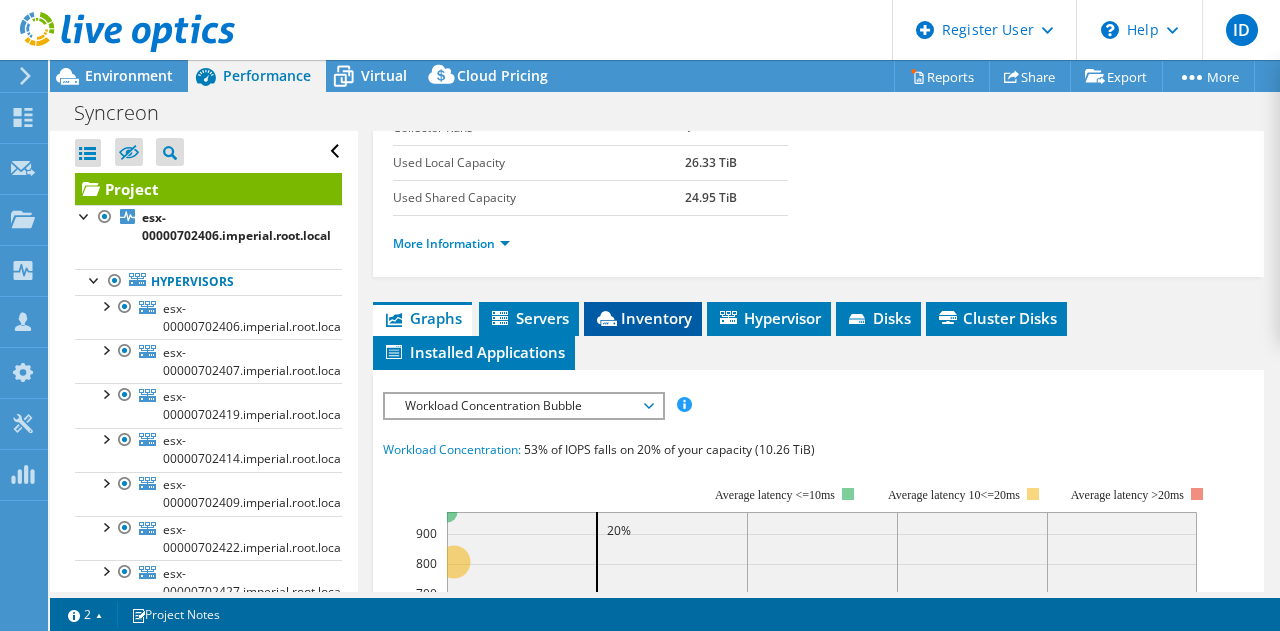 click on "Inventory" at bounding box center [643, 319] 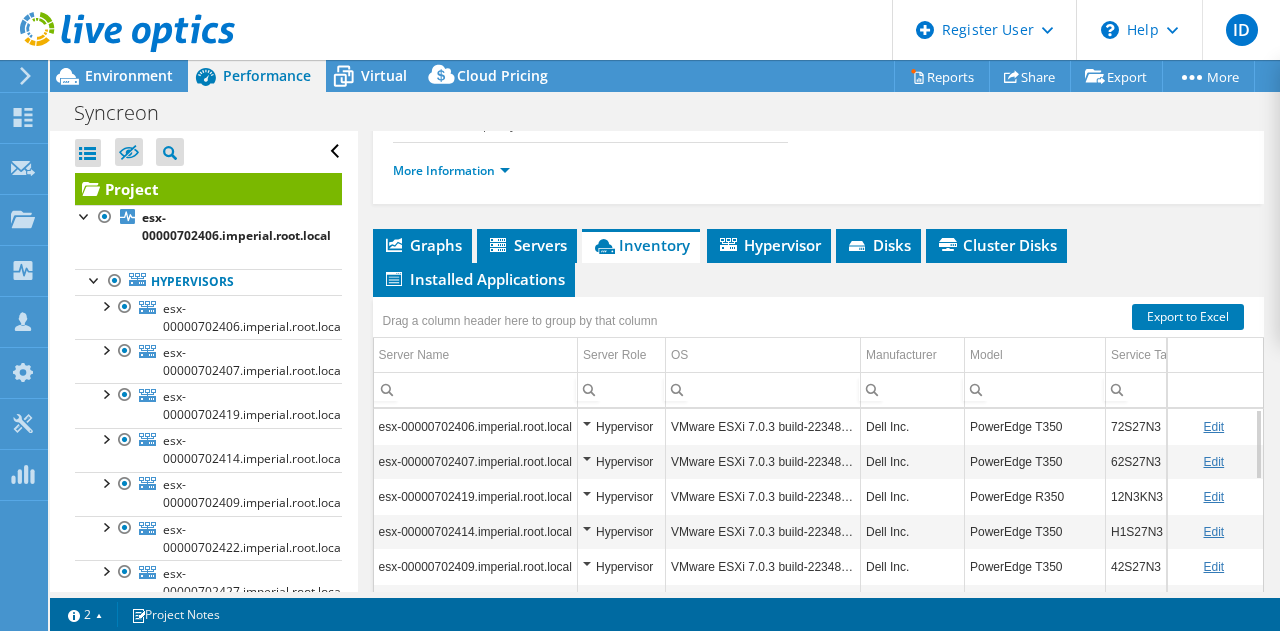 scroll, scrollTop: 500, scrollLeft: 0, axis: vertical 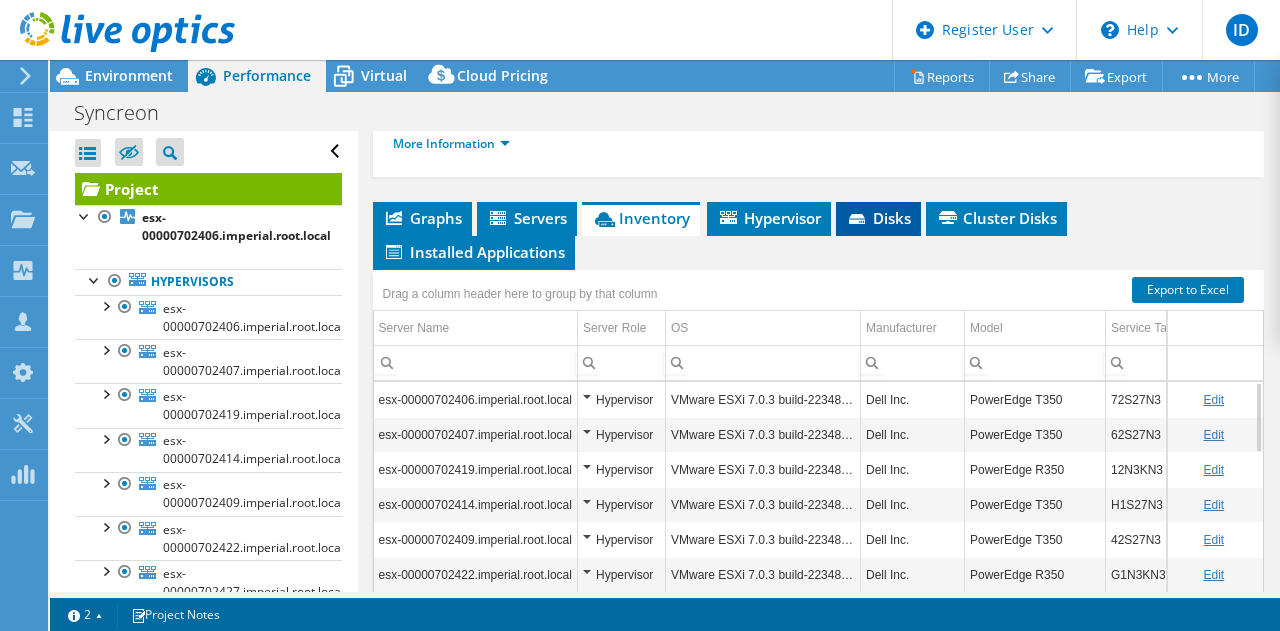 click on "Disks" at bounding box center [878, 218] 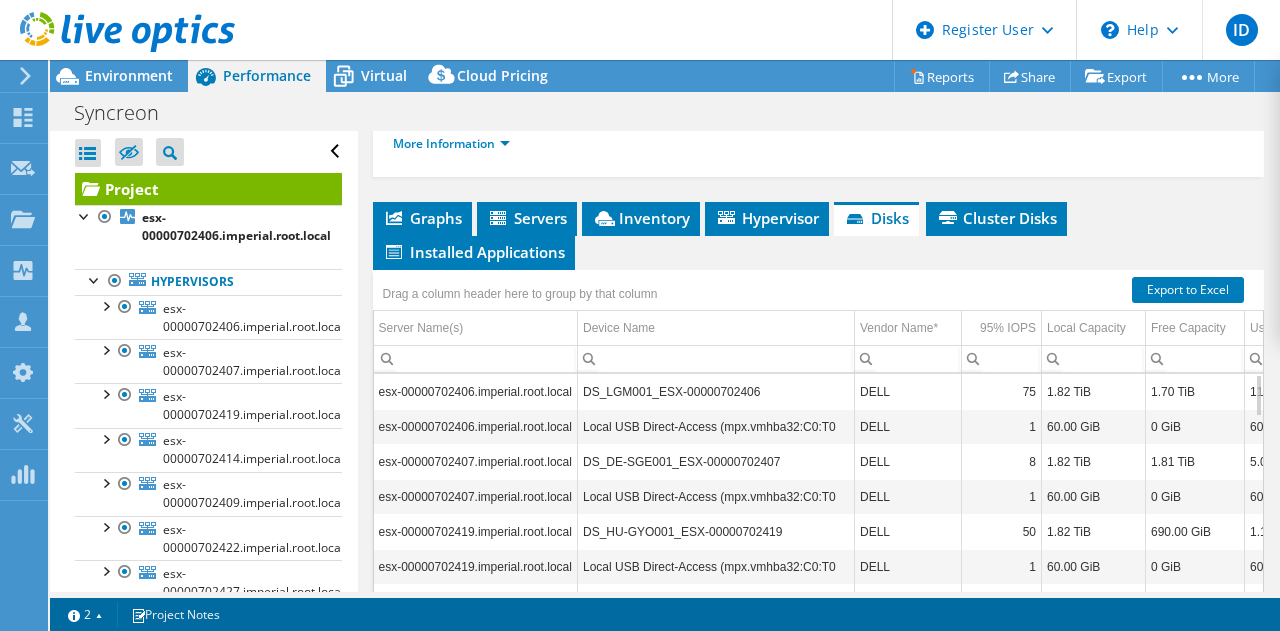 scroll, scrollTop: 600, scrollLeft: 0, axis: vertical 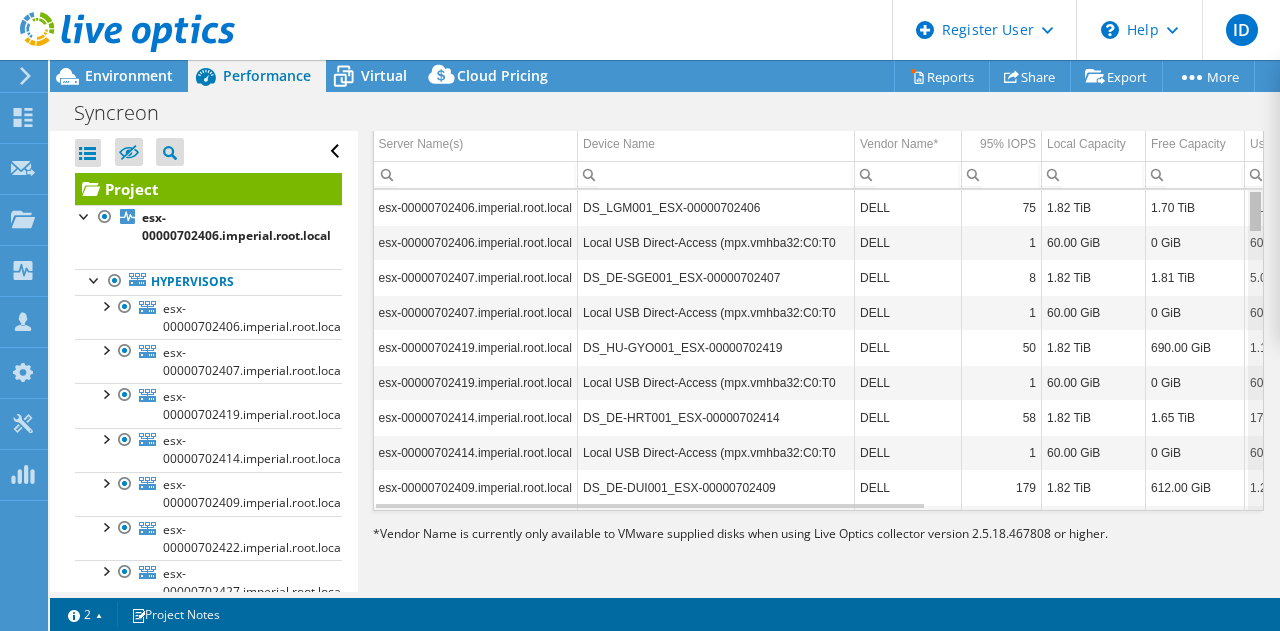 drag, startPoint x: 1244, startPoint y: 324, endPoint x: 1241, endPoint y: 168, distance: 156.02884 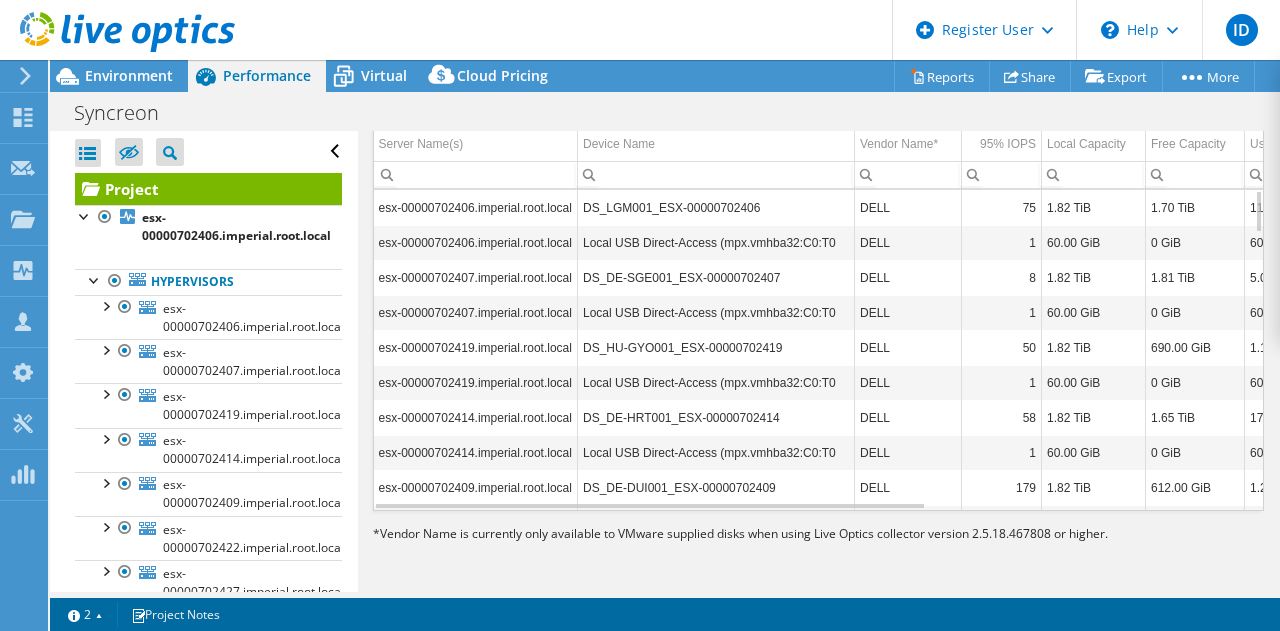 scroll, scrollTop: 120, scrollLeft: 0, axis: vertical 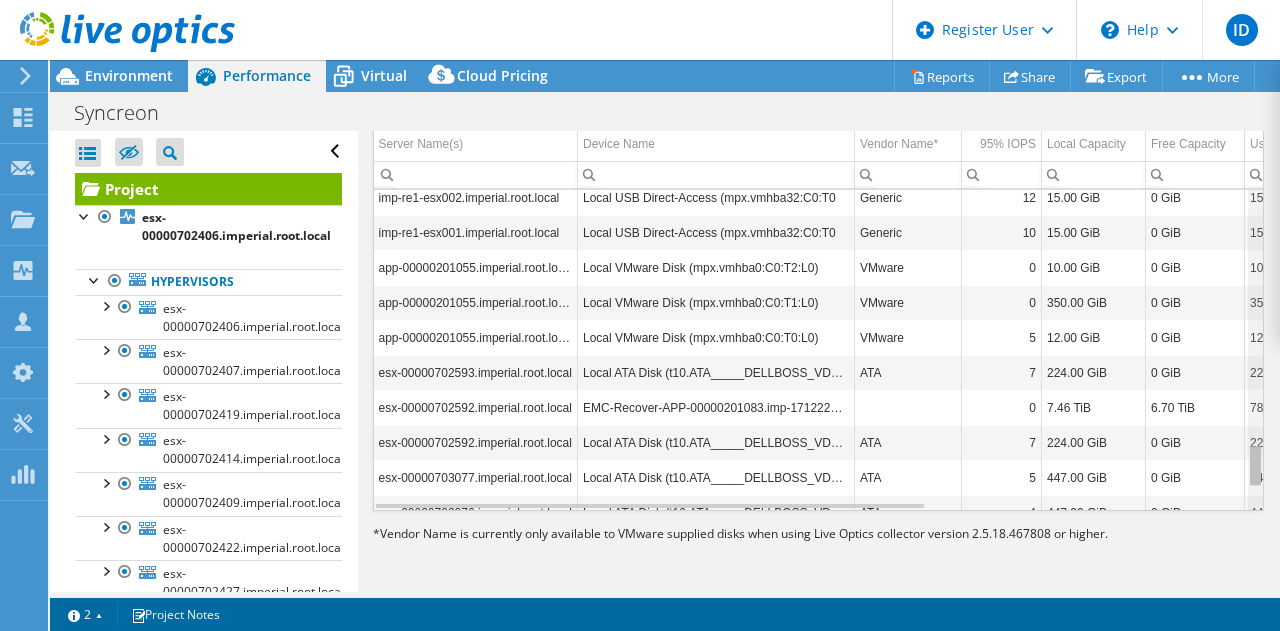 drag, startPoint x: 1238, startPoint y: 439, endPoint x: 1221, endPoint y: 490, distance: 53.75872 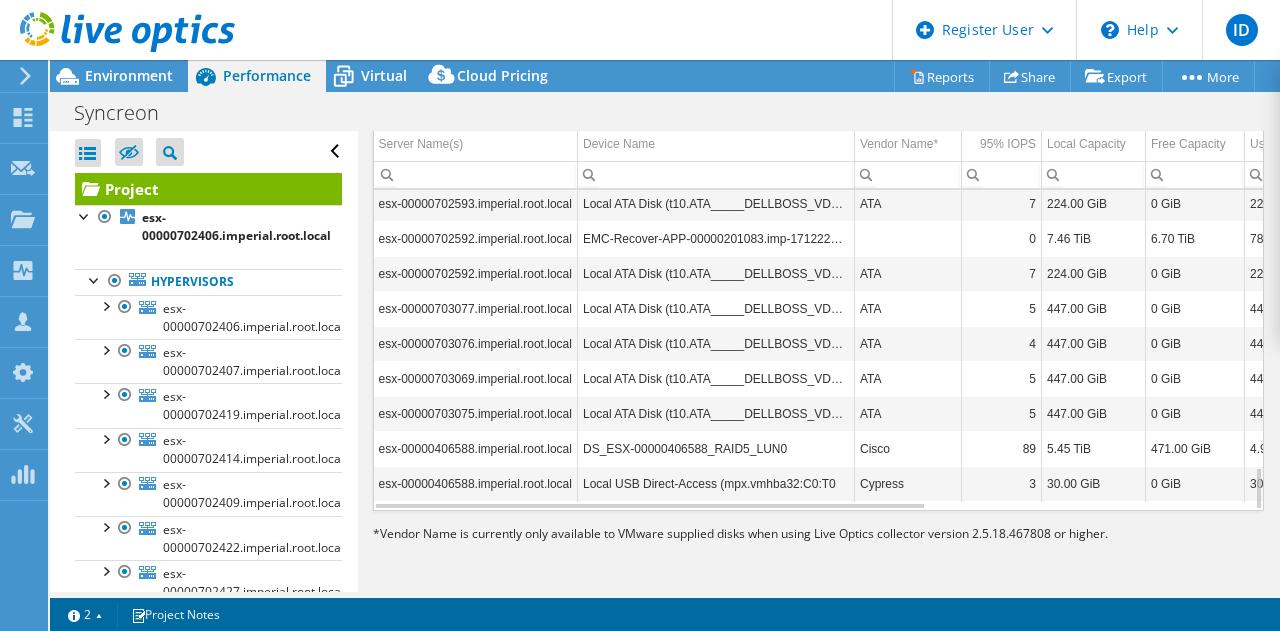 scroll, scrollTop: 1949, scrollLeft: 0, axis: vertical 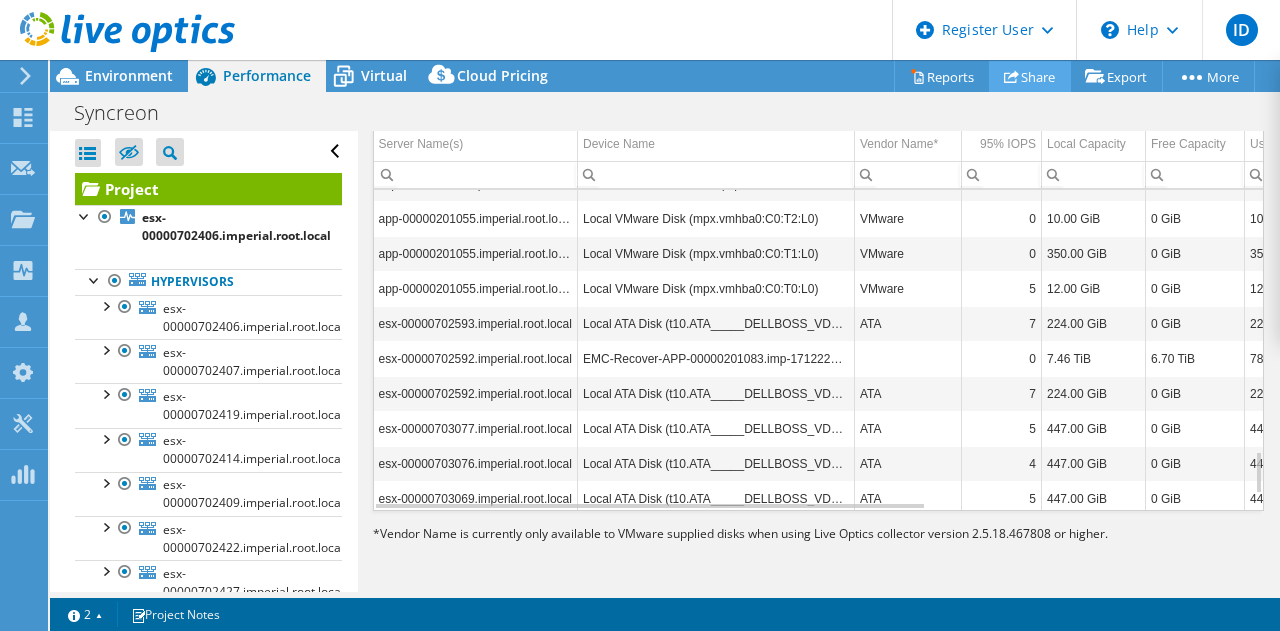 click on "Share" at bounding box center [1030, 76] 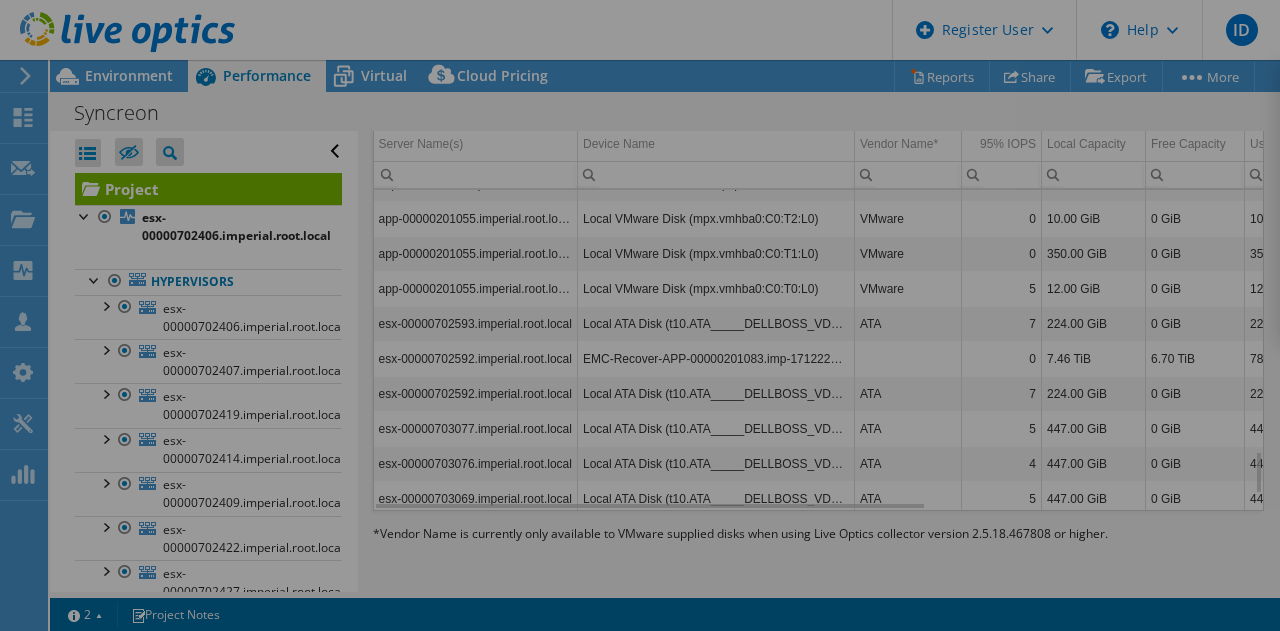 click at bounding box center (640, 315) 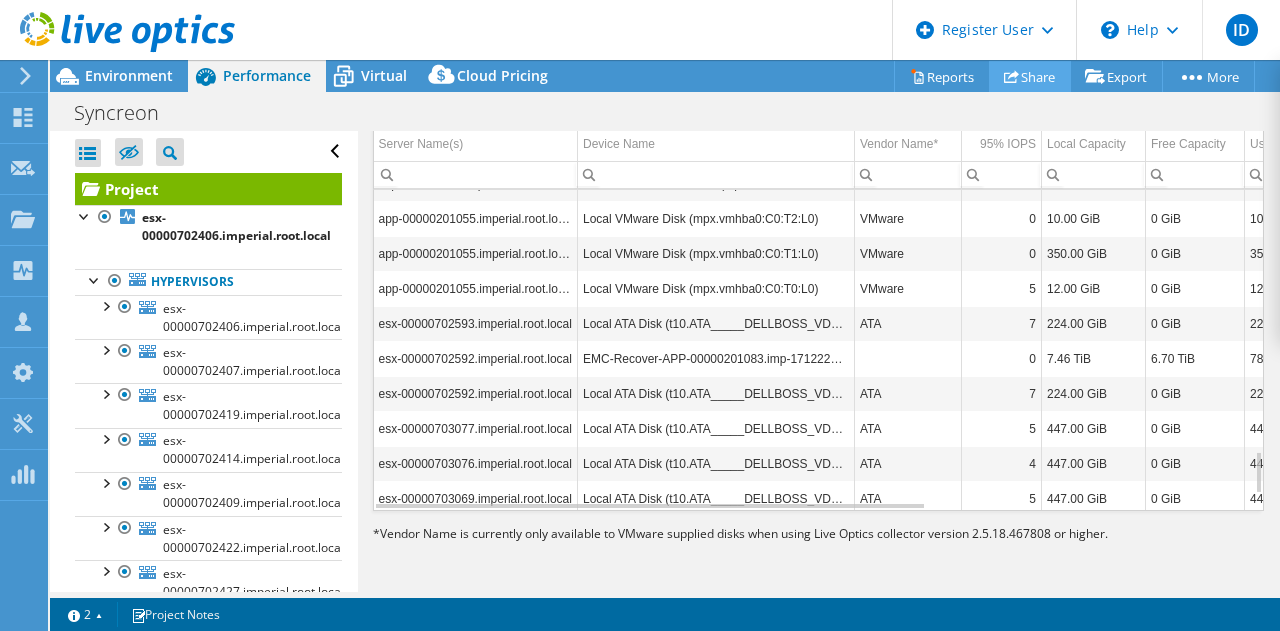 click on "Share" at bounding box center (1030, 76) 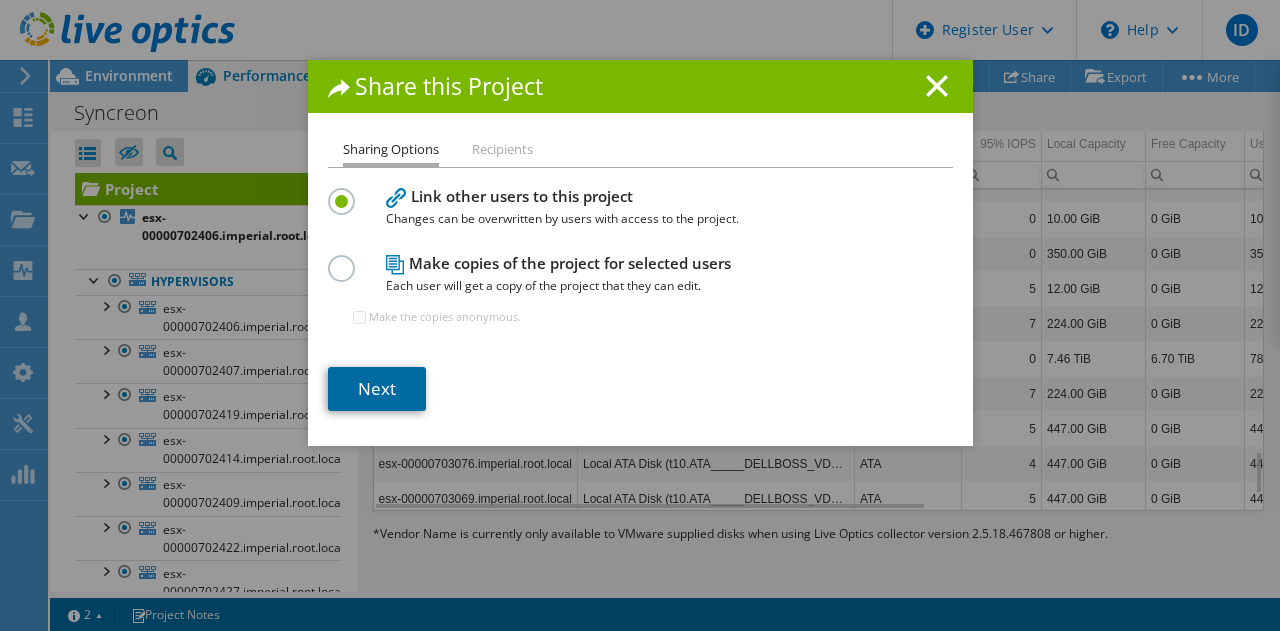 click on "Next" at bounding box center (377, 389) 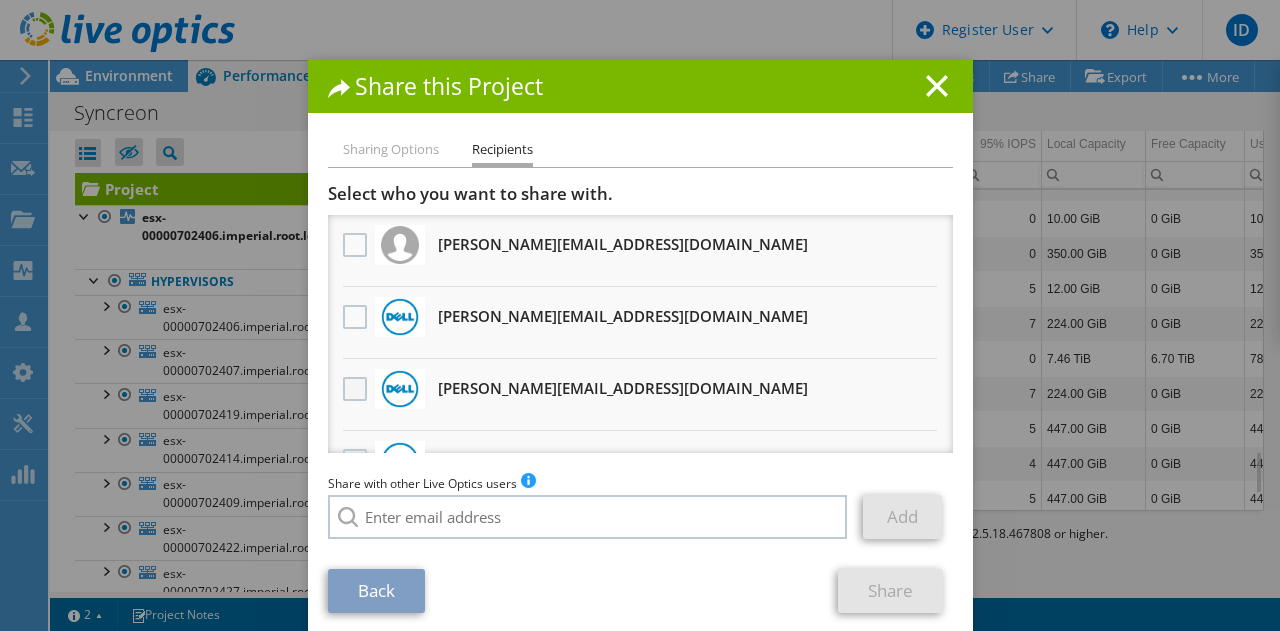 click at bounding box center [357, 389] 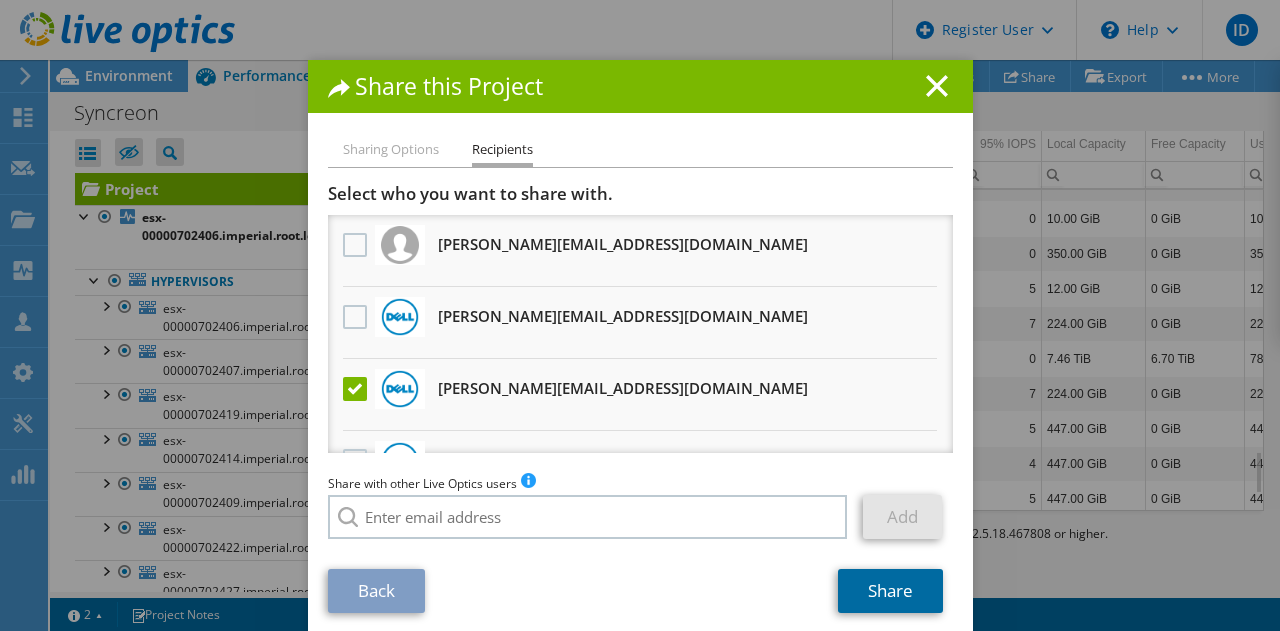 click on "Share" at bounding box center [890, 591] 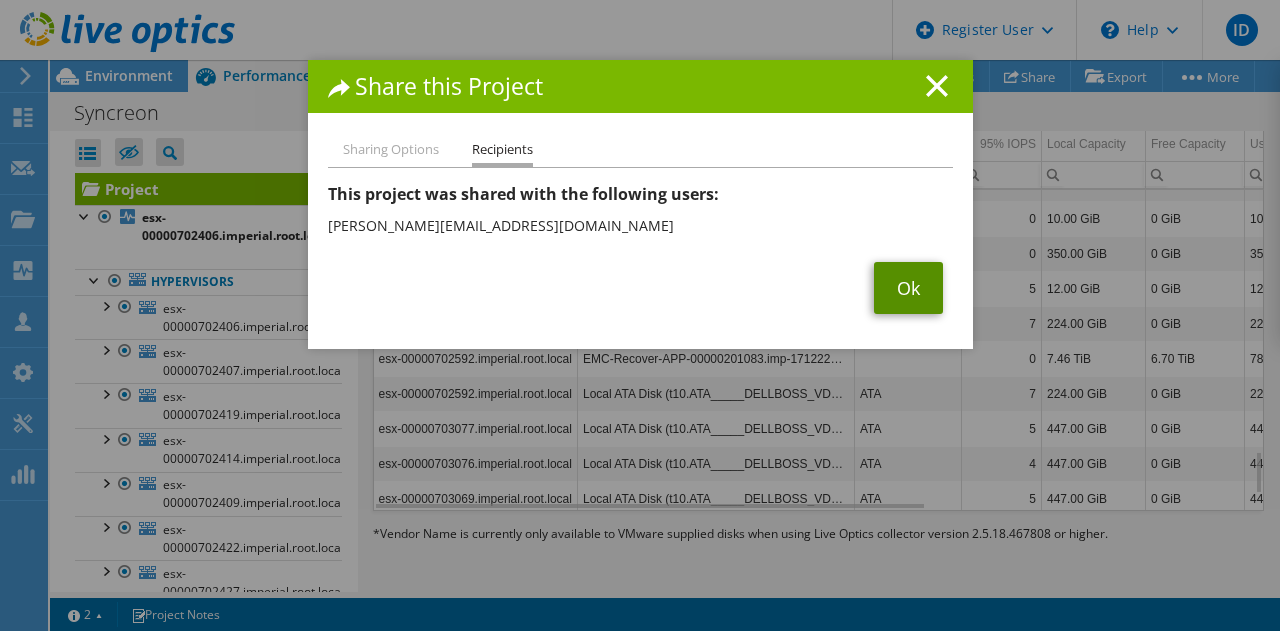 click on "Ok" at bounding box center [908, 288] 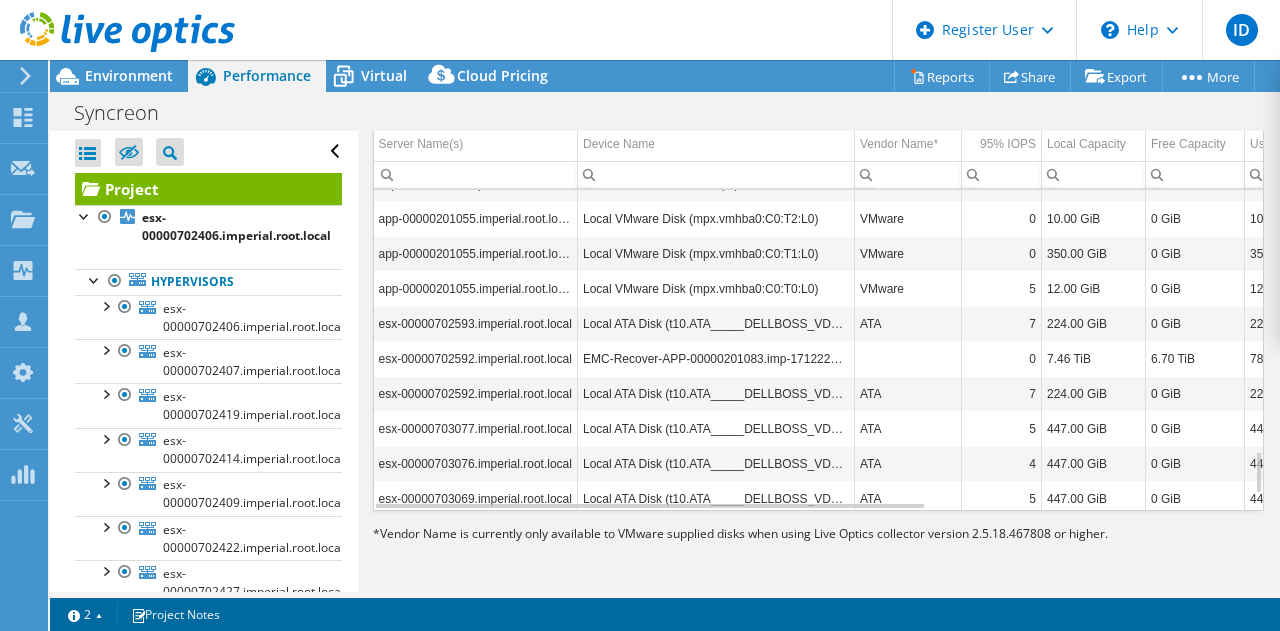 scroll, scrollTop: 1829, scrollLeft: 0, axis: vertical 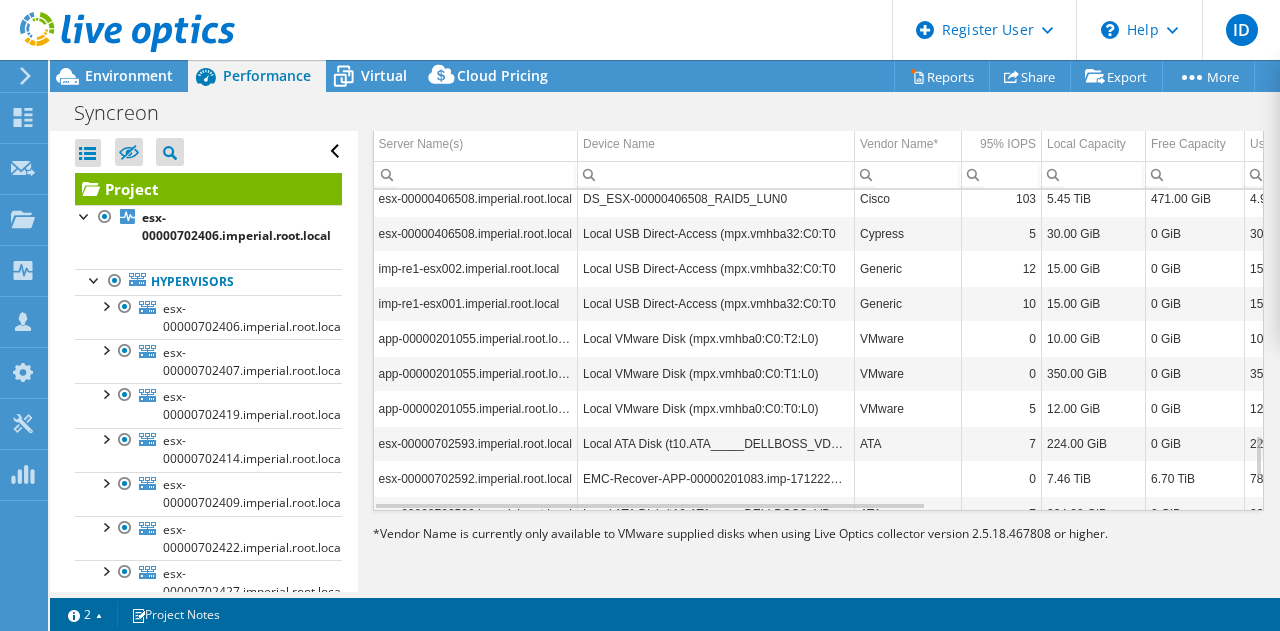 click on "0 GiB" at bounding box center [1195, 338] 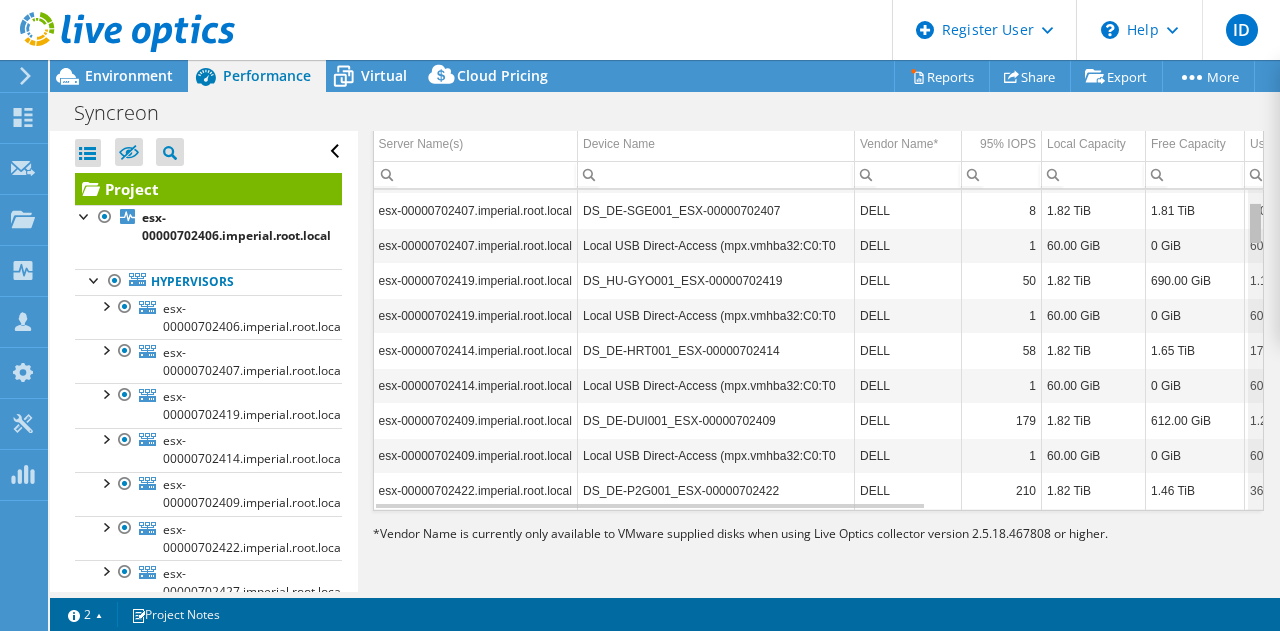 scroll, scrollTop: 0, scrollLeft: 0, axis: both 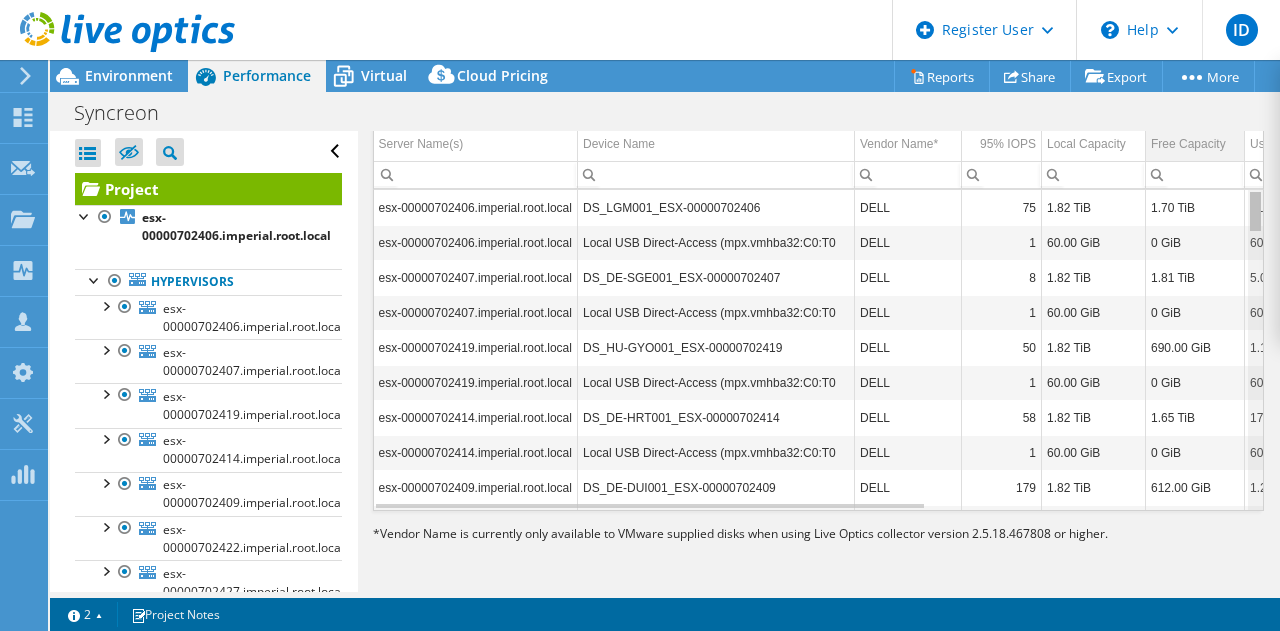 drag, startPoint x: 1242, startPoint y: 455, endPoint x: 1211, endPoint y: 155, distance: 301.5974 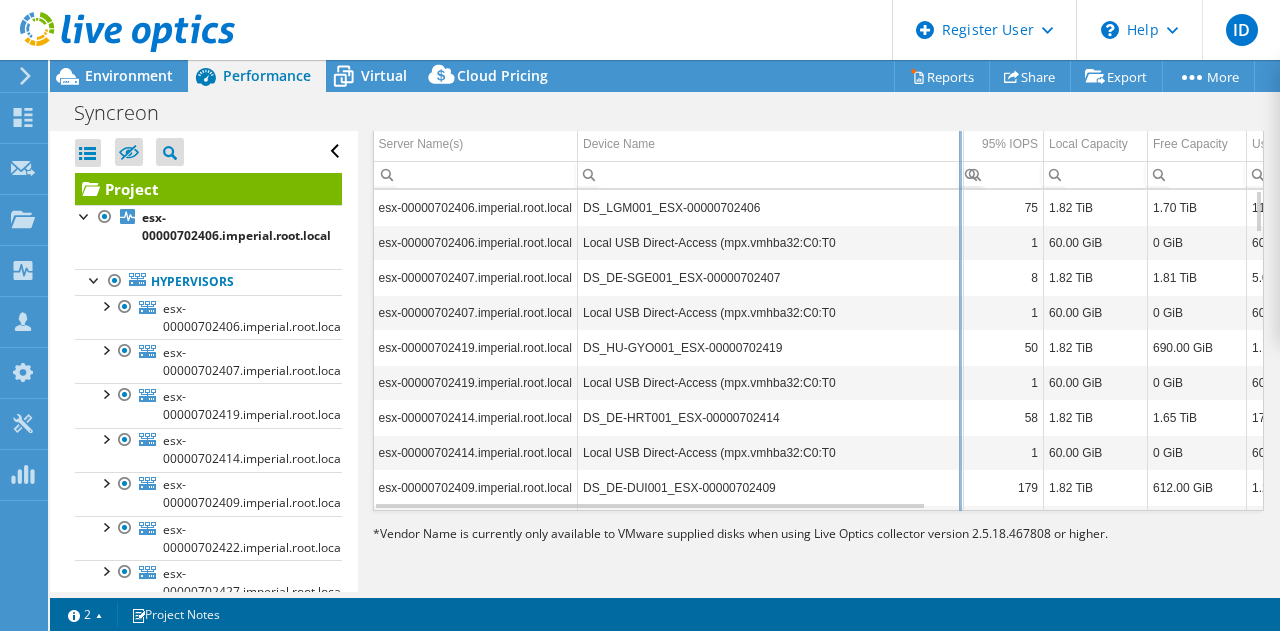 drag, startPoint x: 855, startPoint y: 141, endPoint x: 980, endPoint y: 139, distance: 125.016 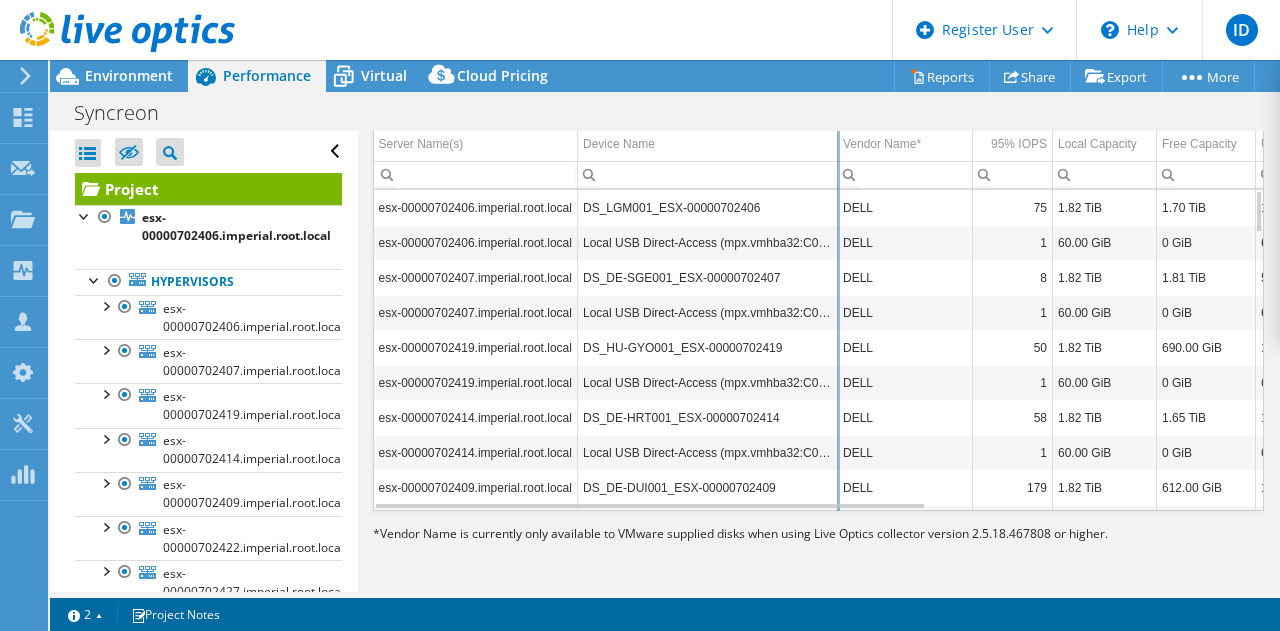 drag, startPoint x: 958, startPoint y: 143, endPoint x: 835, endPoint y: 144, distance: 123.00407 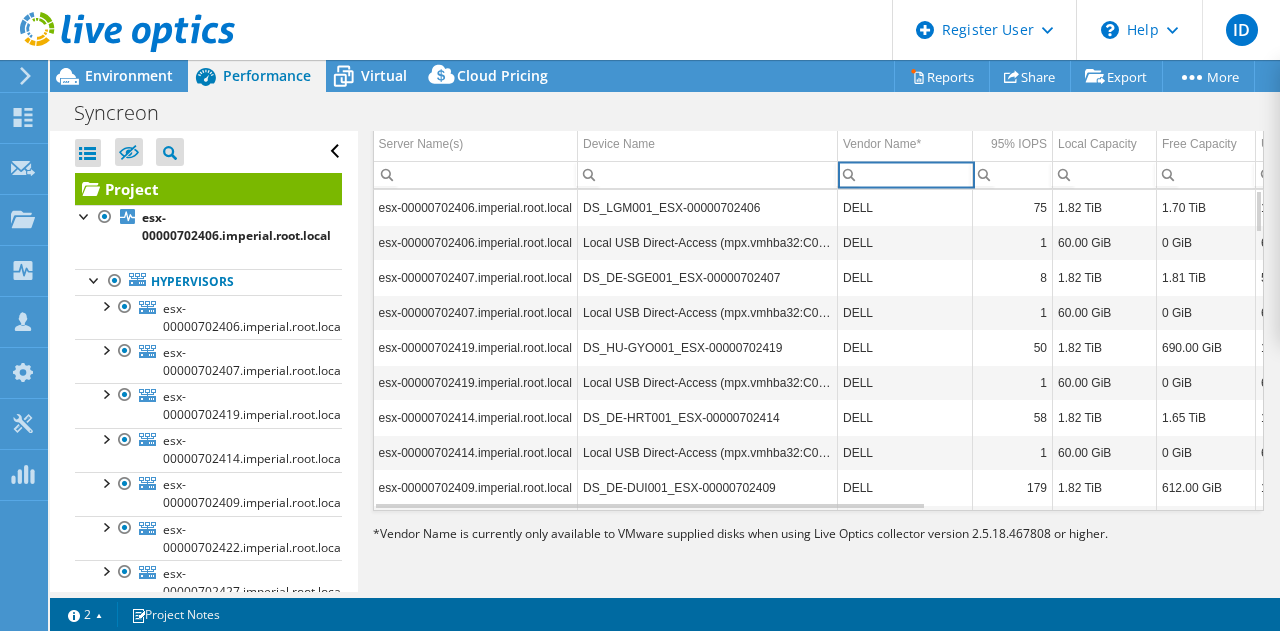 click at bounding box center (905, 175) 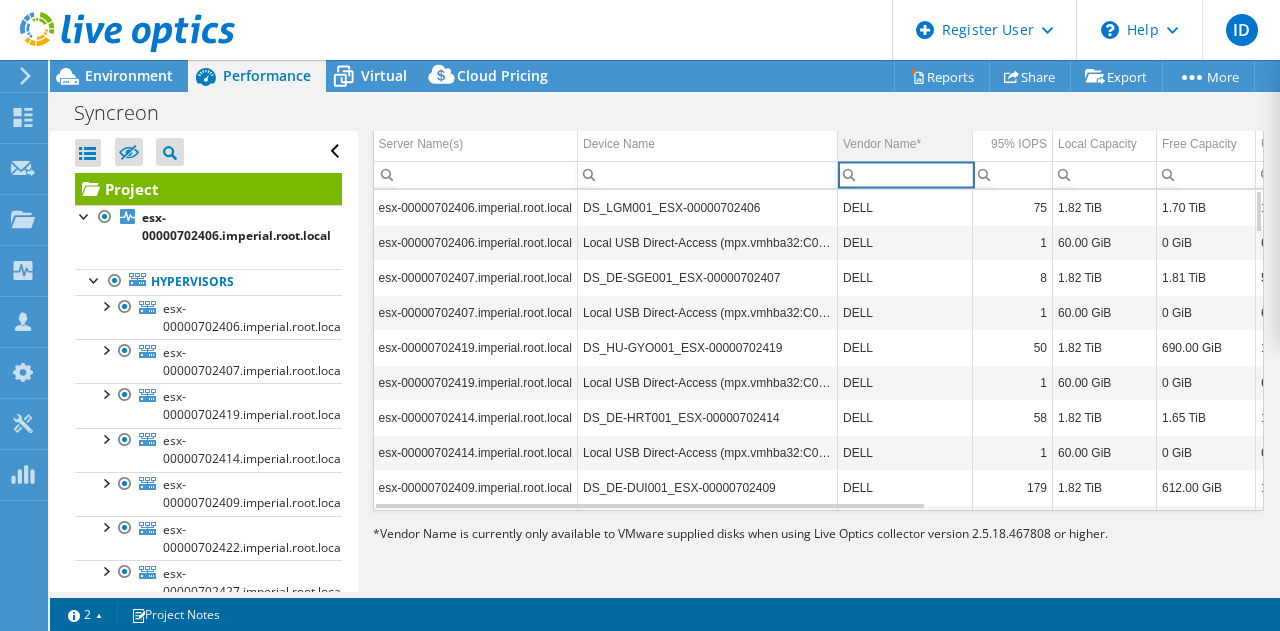 click on "Vendor Name*" at bounding box center (905, 144) 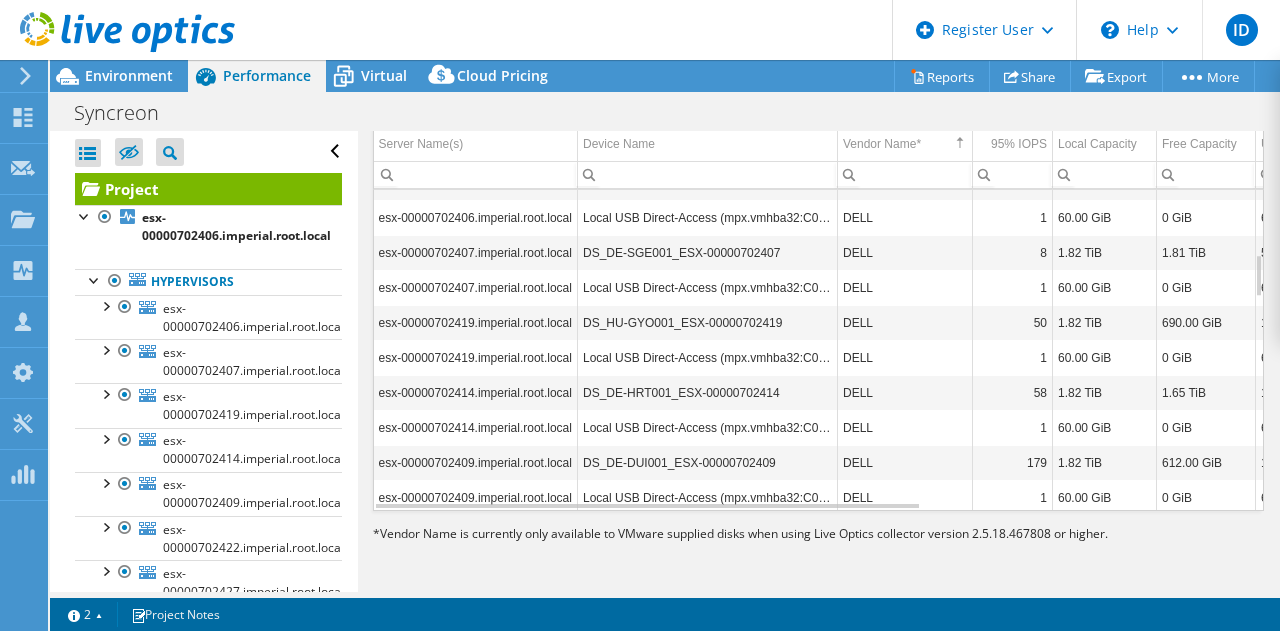 scroll, scrollTop: 360, scrollLeft: 0, axis: vertical 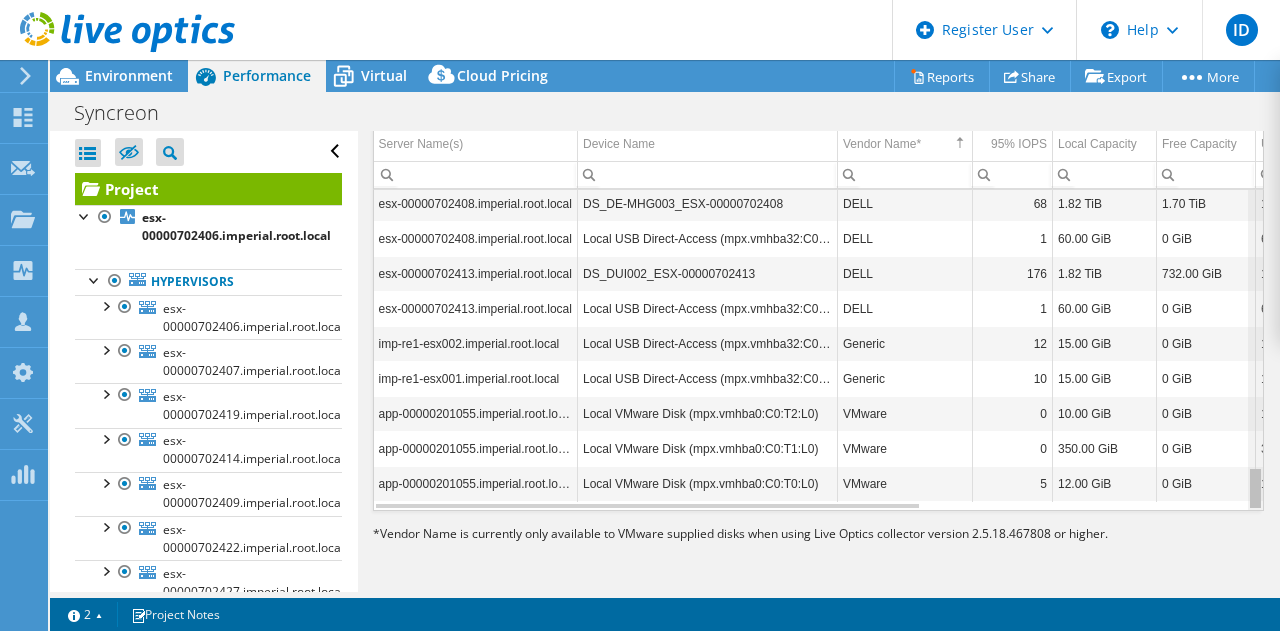 drag, startPoint x: 1241, startPoint y: 262, endPoint x: 1121, endPoint y: 507, distance: 272.80945 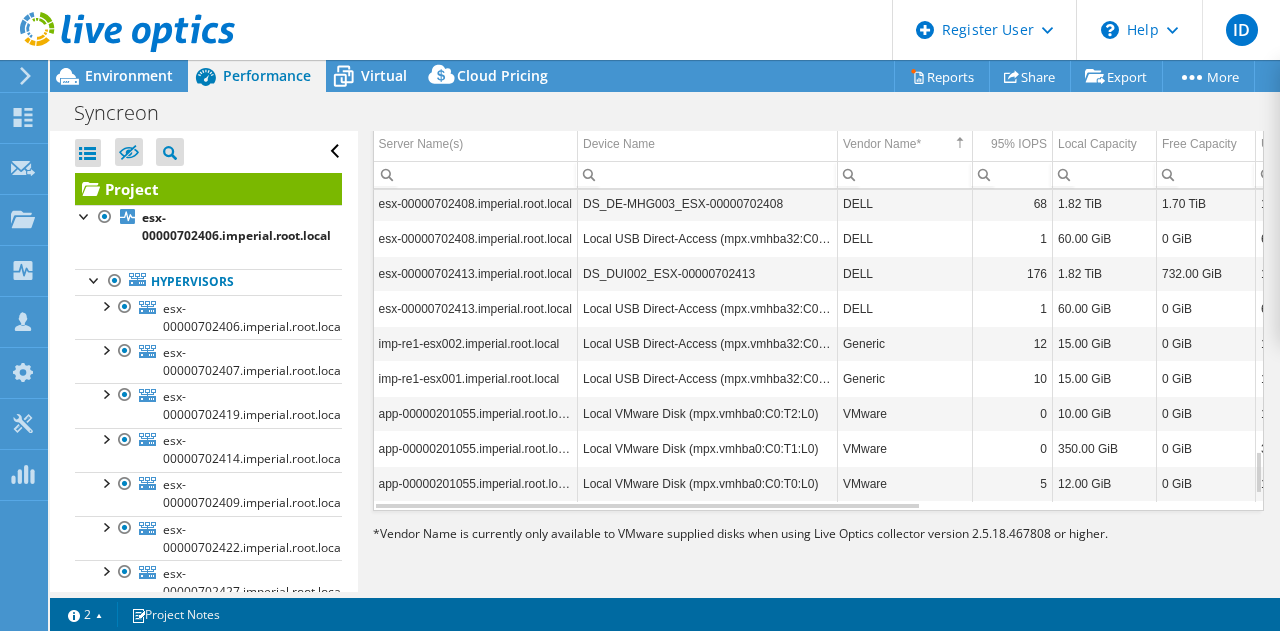 scroll, scrollTop: 1229, scrollLeft: 0, axis: vertical 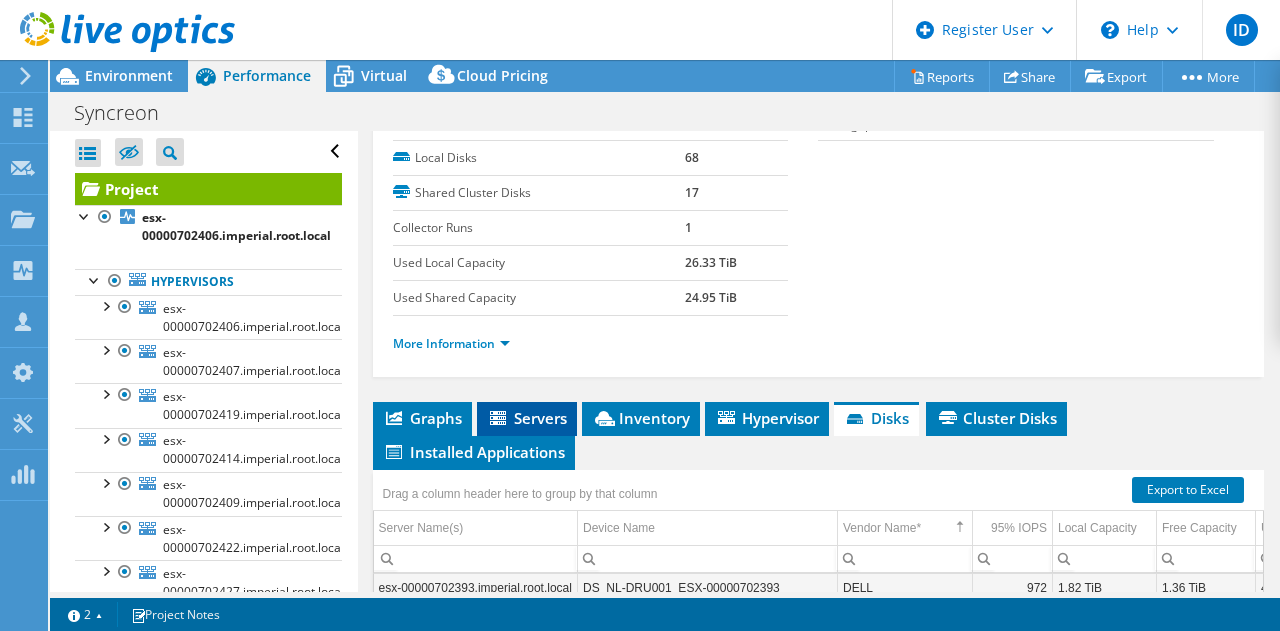click on "Servers" at bounding box center (527, 419) 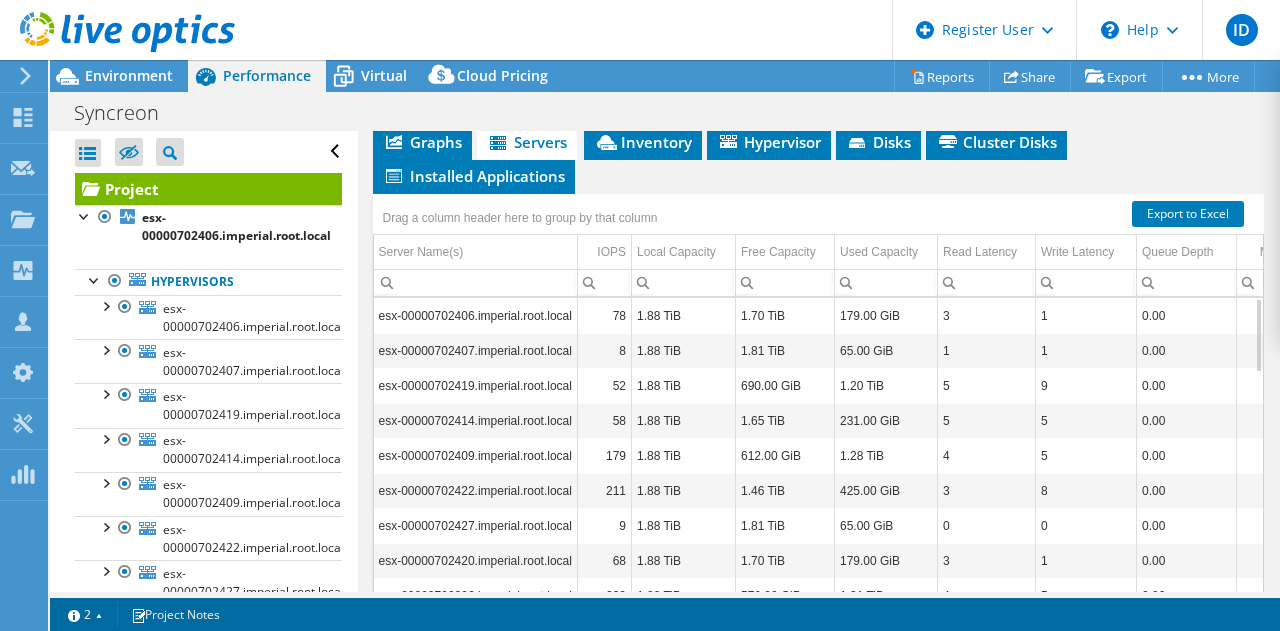scroll, scrollTop: 600, scrollLeft: 0, axis: vertical 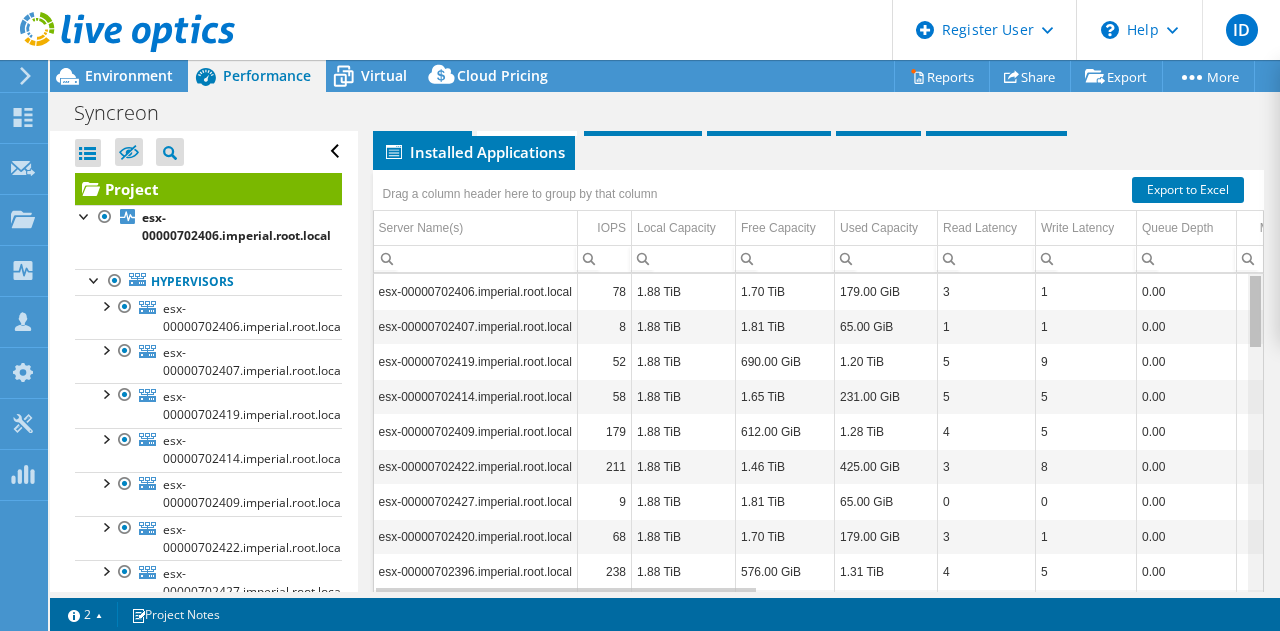 drag, startPoint x: 1242, startPoint y: 330, endPoint x: 1156, endPoint y: 225, distance: 135.72398 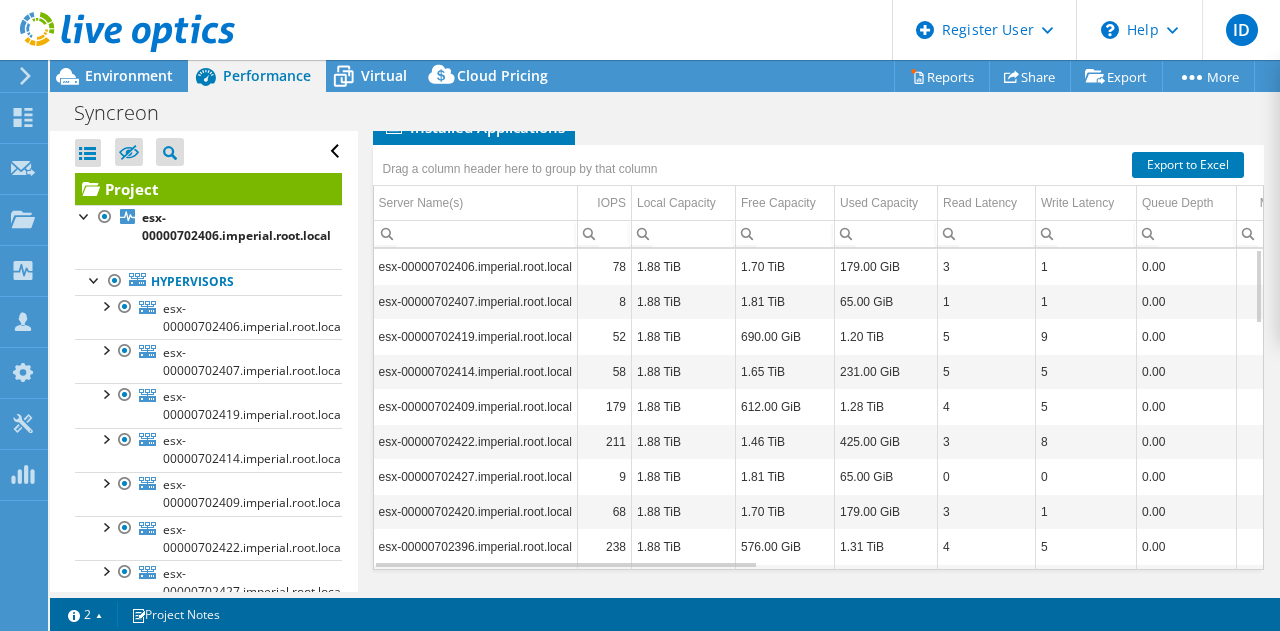 scroll, scrollTop: 668, scrollLeft: 0, axis: vertical 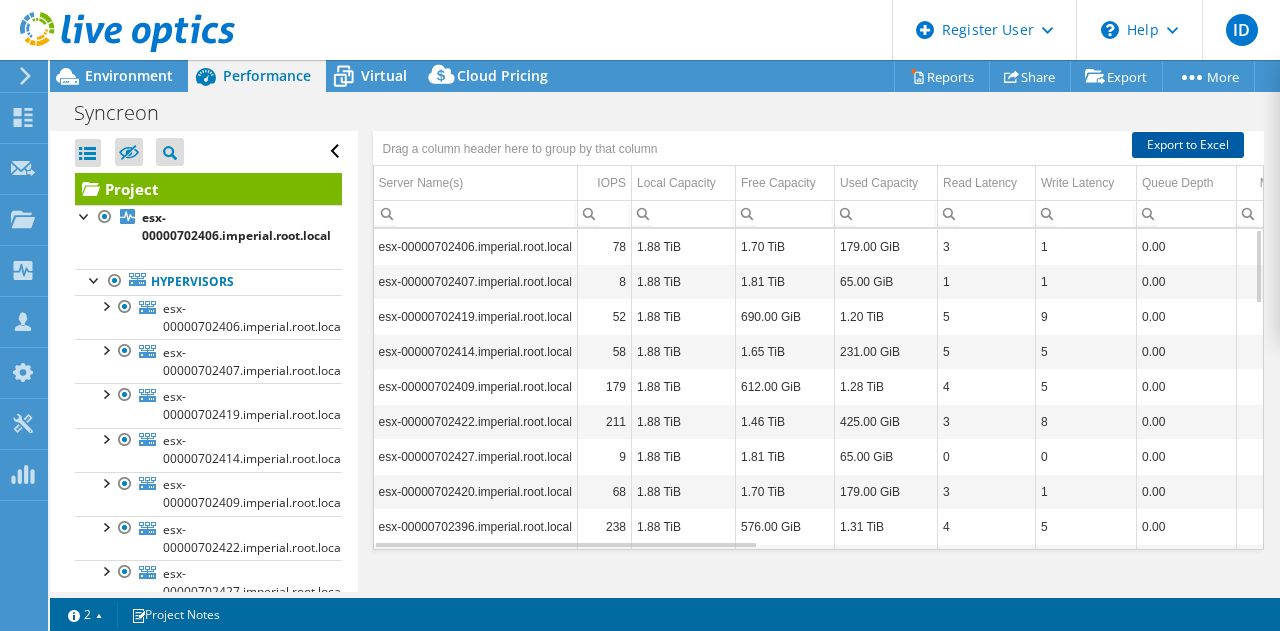 click on "Export to Excel" at bounding box center [1188, 145] 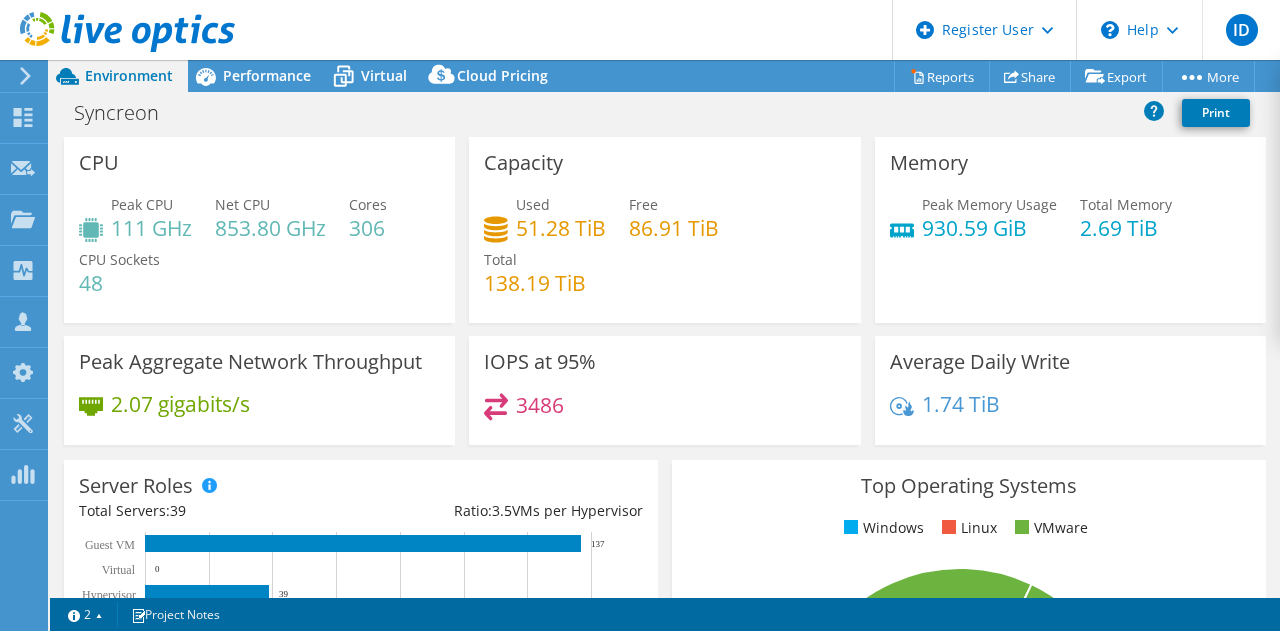 select on "USD" 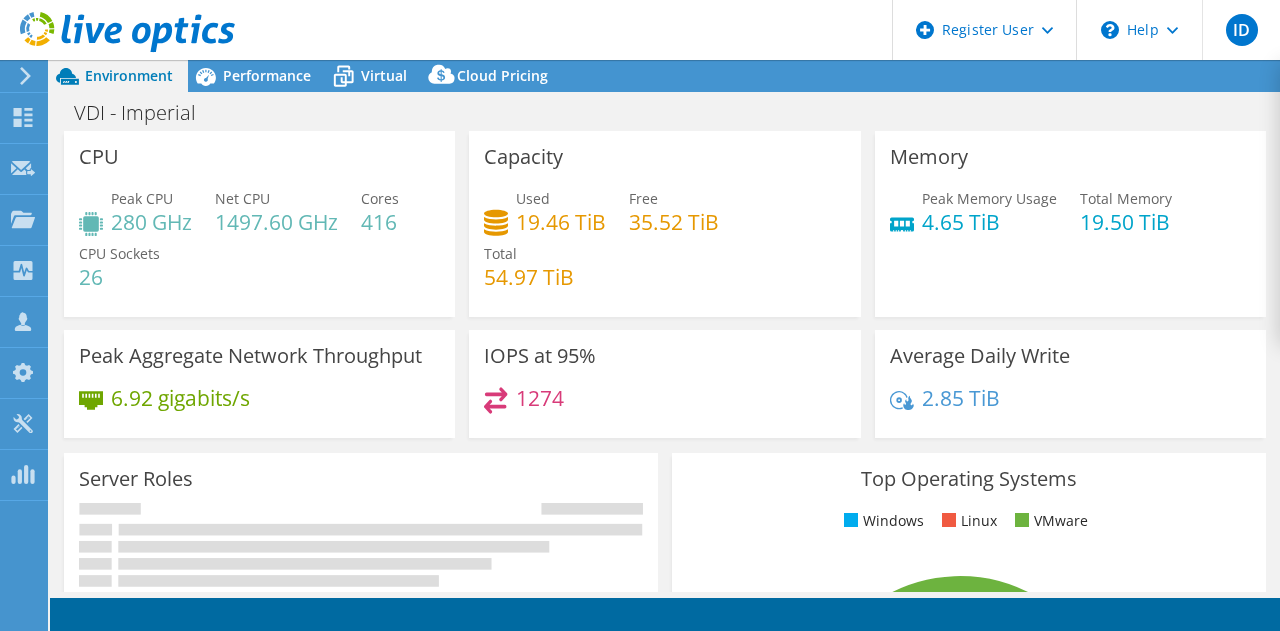 select on "USD" 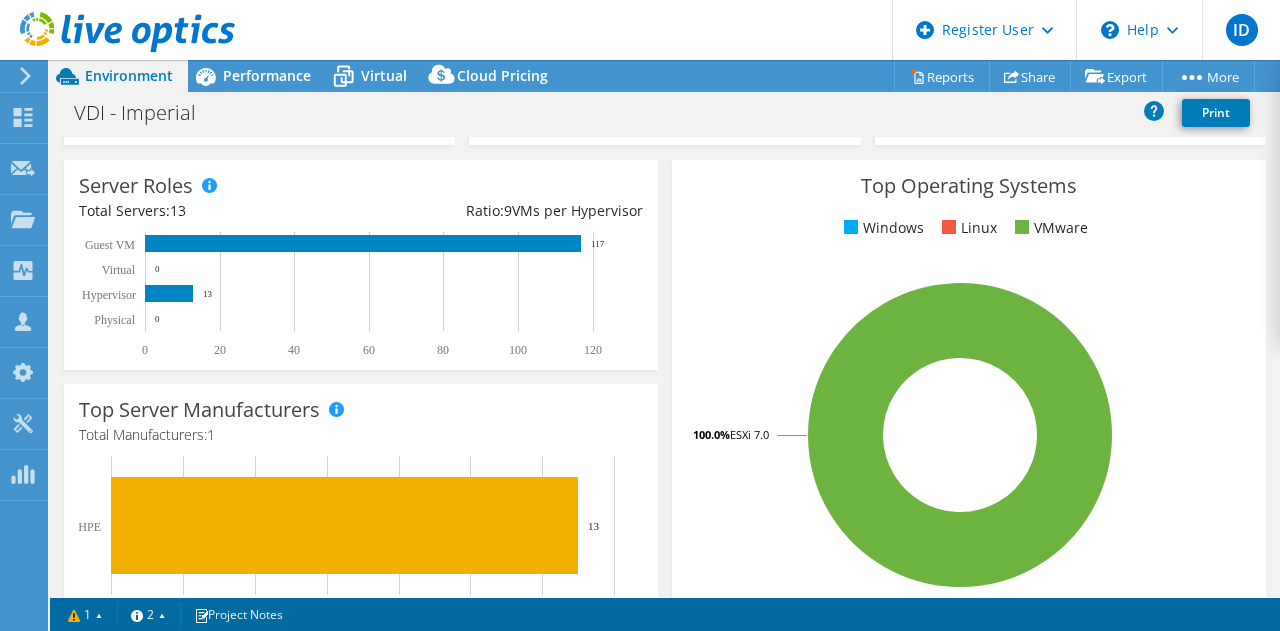 scroll, scrollTop: 0, scrollLeft: 0, axis: both 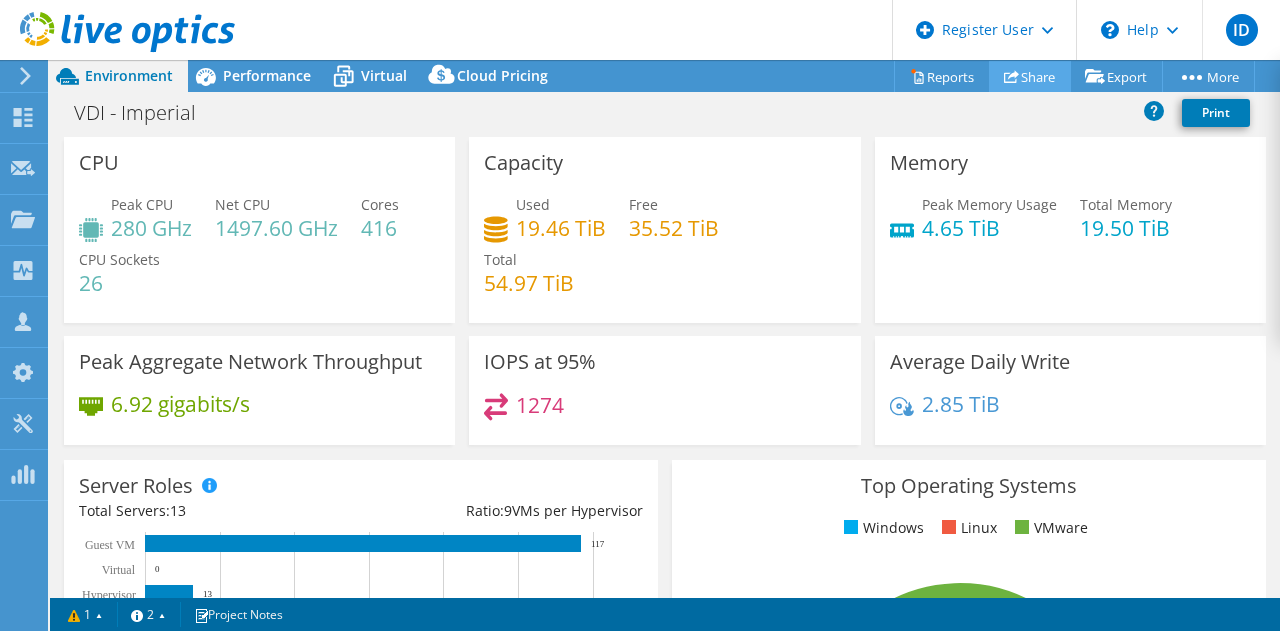 click on "Share" at bounding box center [1030, 76] 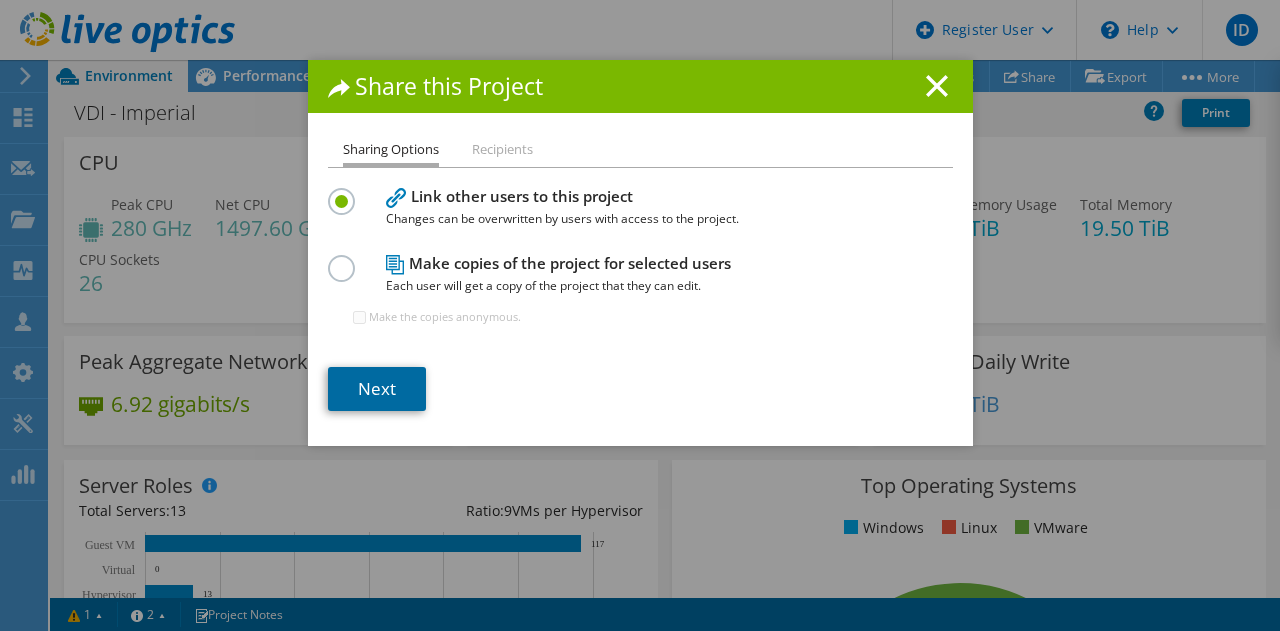 click on "Next" at bounding box center [377, 389] 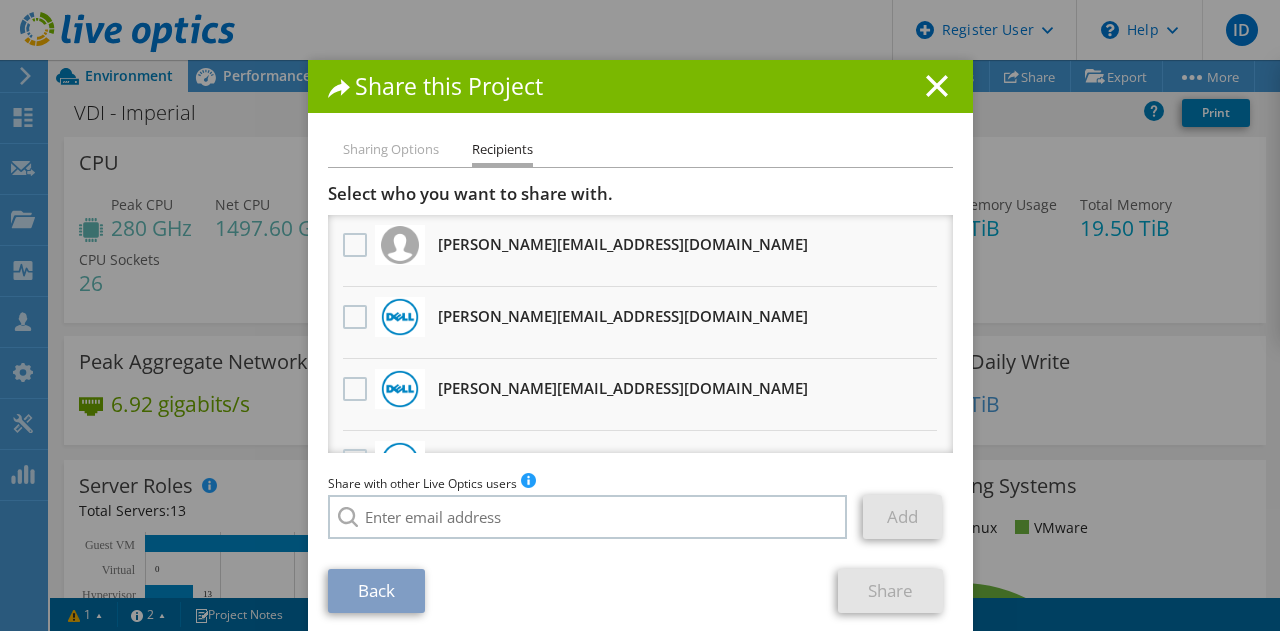 click at bounding box center (355, 390) 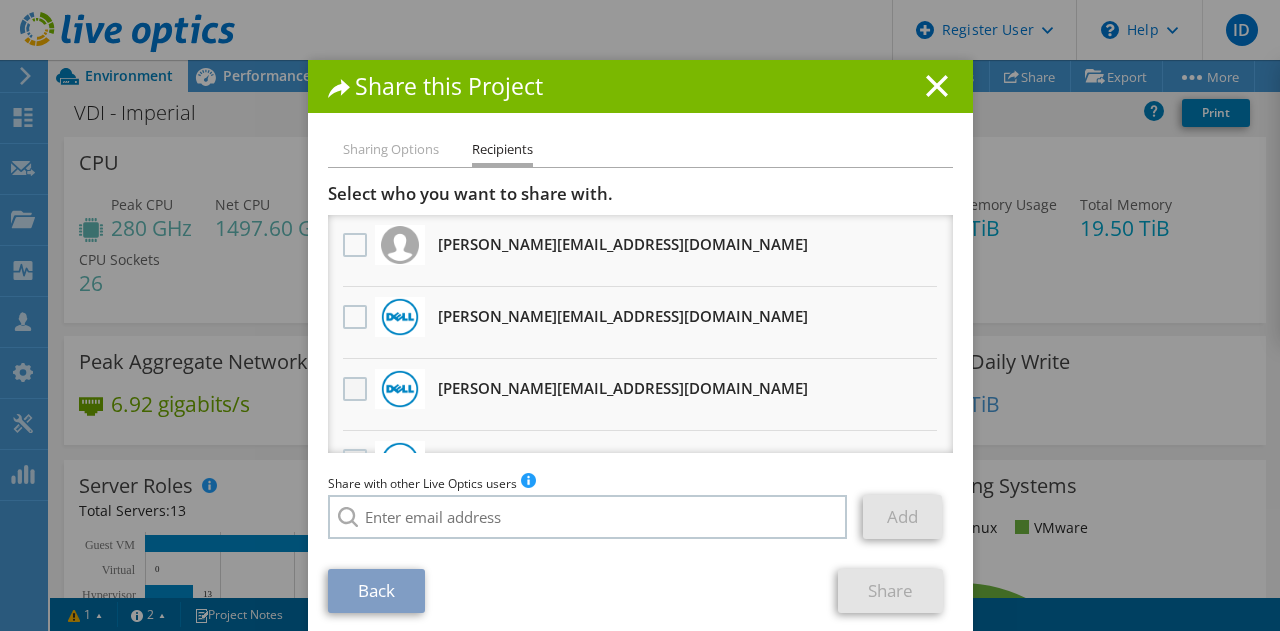 click at bounding box center (357, 389) 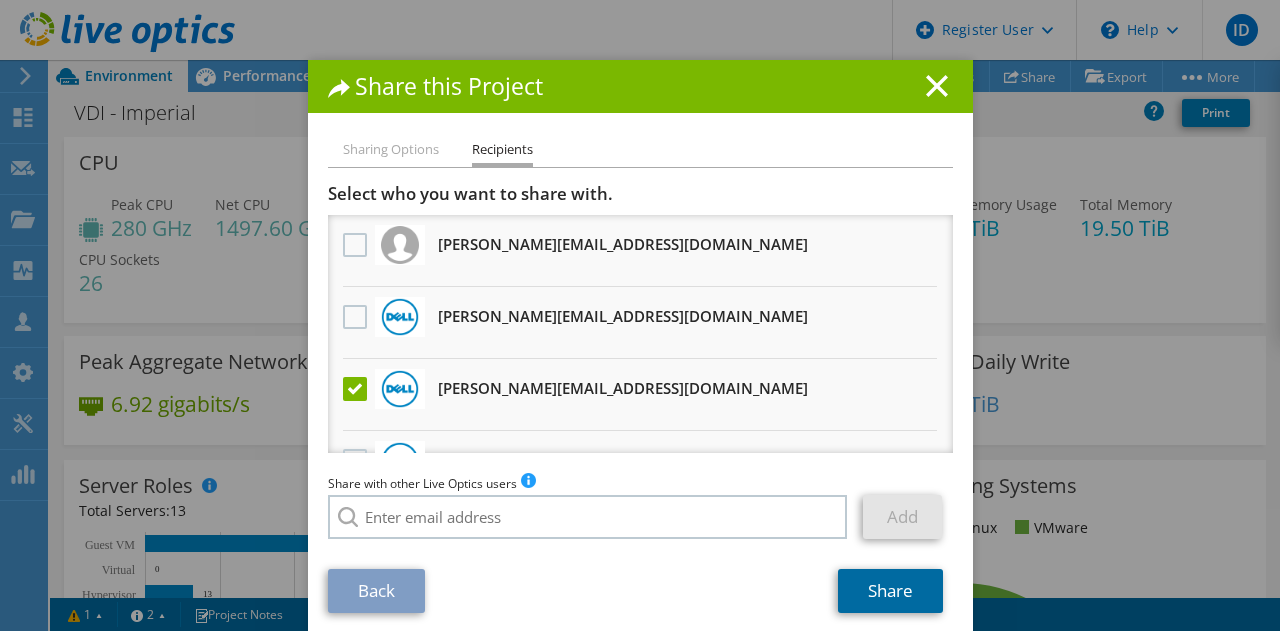 click on "Share" at bounding box center [890, 591] 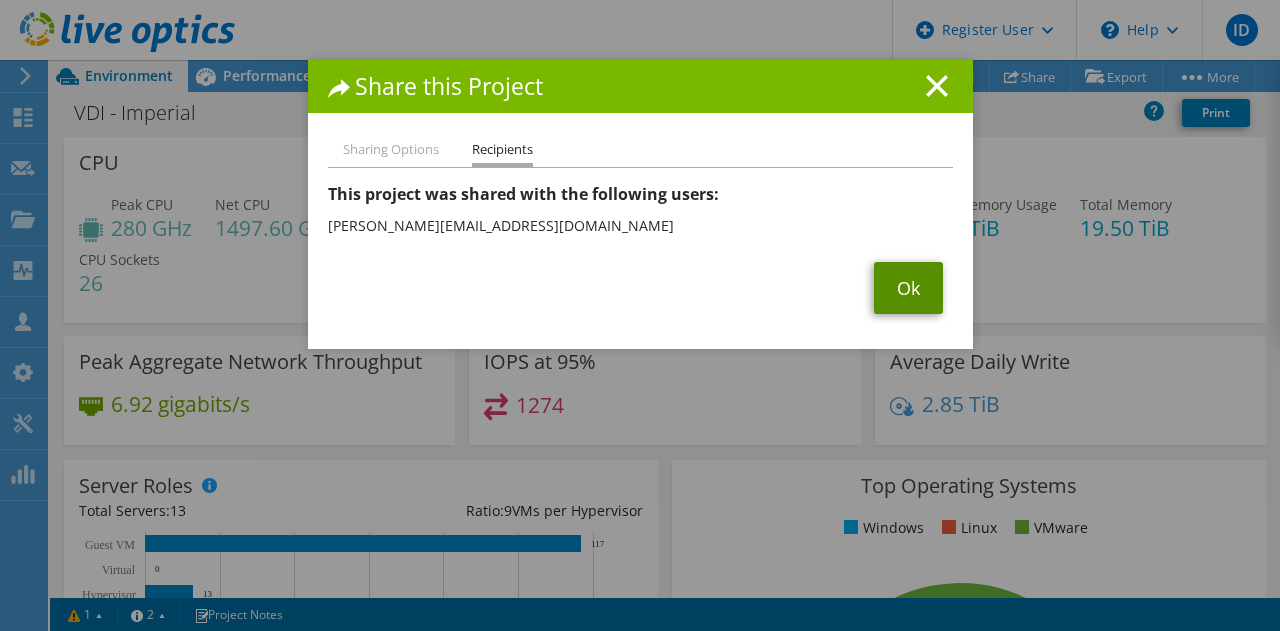 click on "Ok" at bounding box center (908, 288) 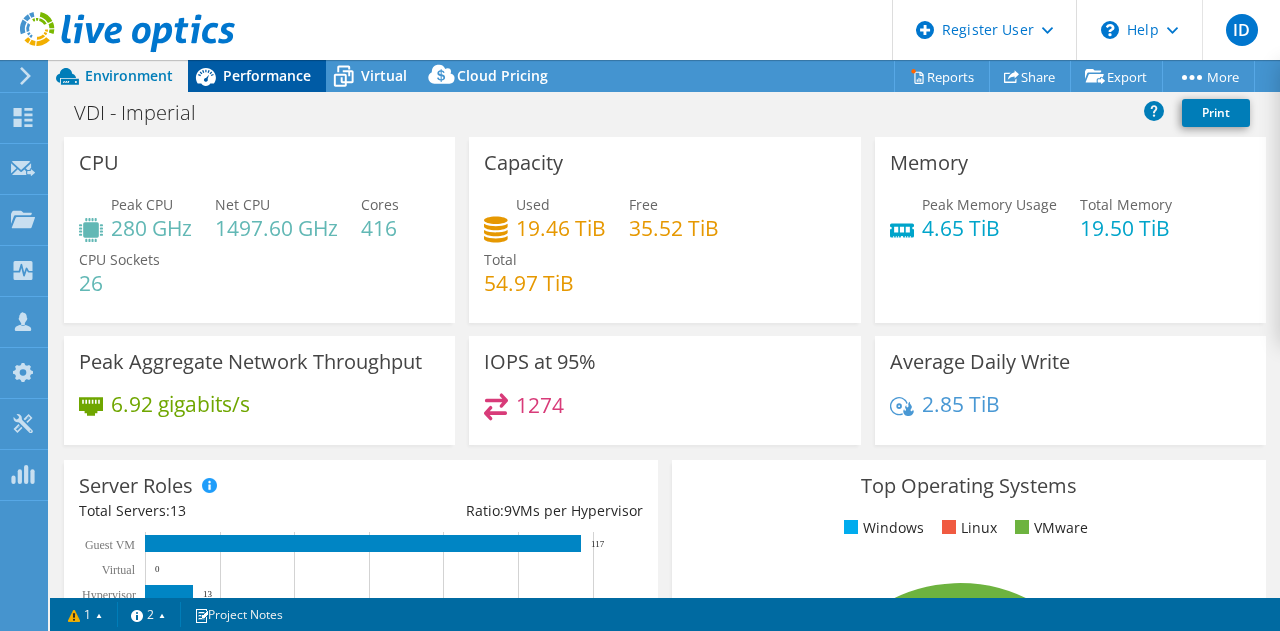 click on "Performance" at bounding box center (257, 76) 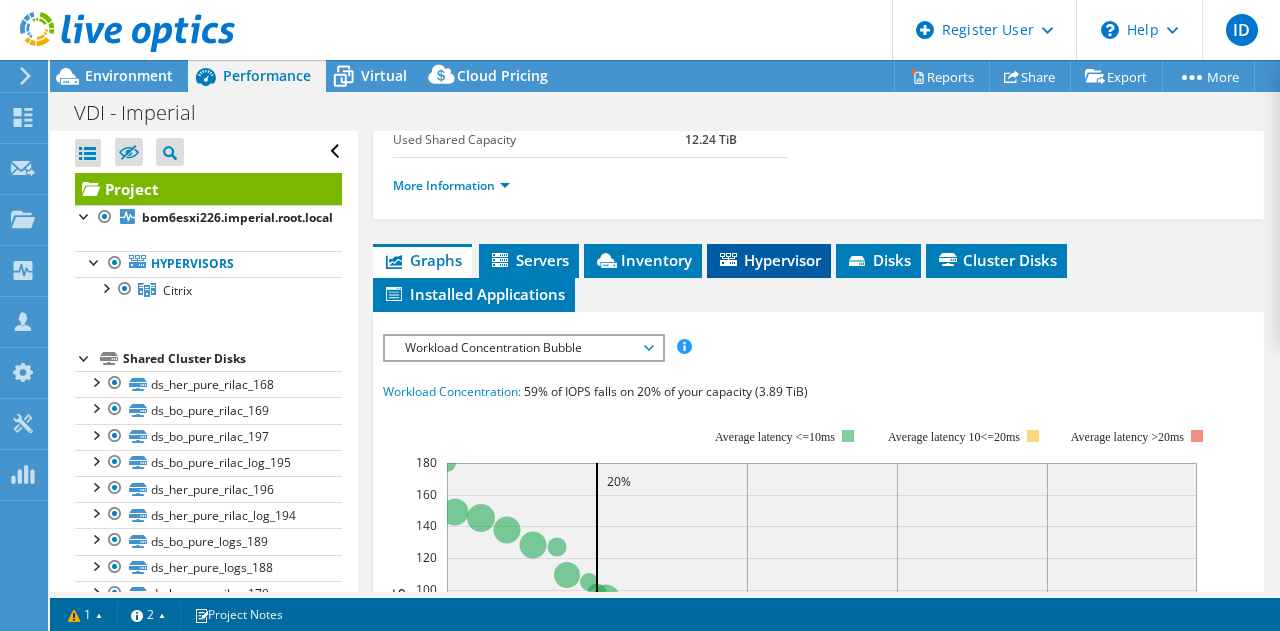 scroll, scrollTop: 500, scrollLeft: 0, axis: vertical 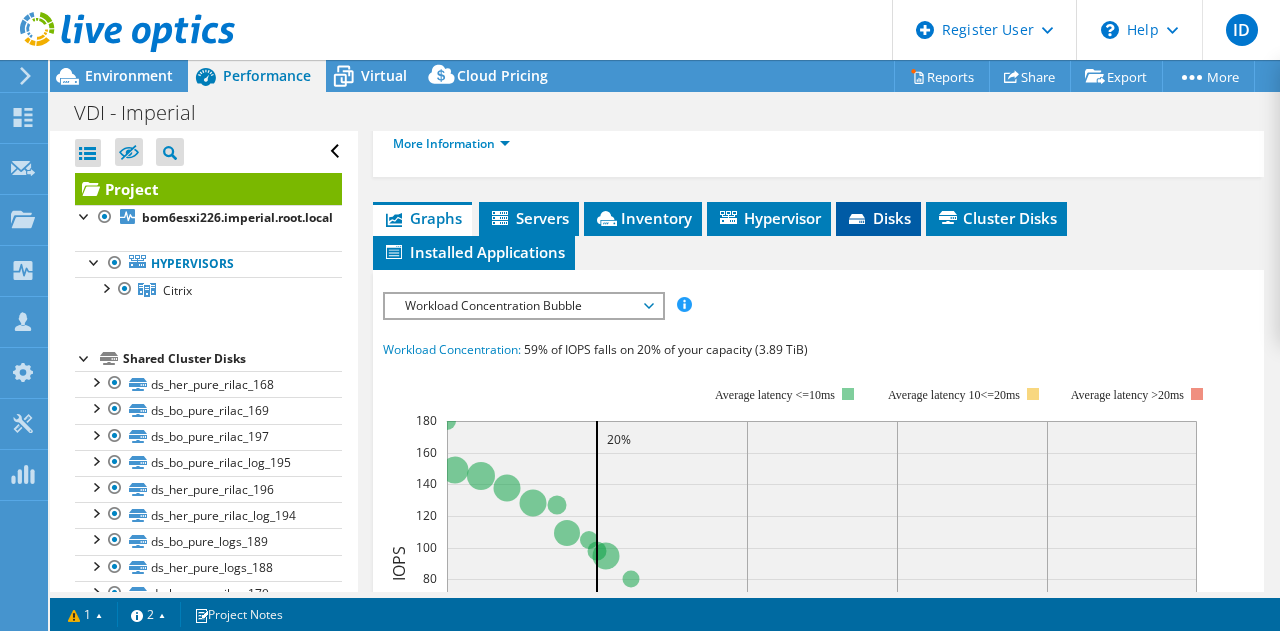 click on "Disks" at bounding box center (878, 218) 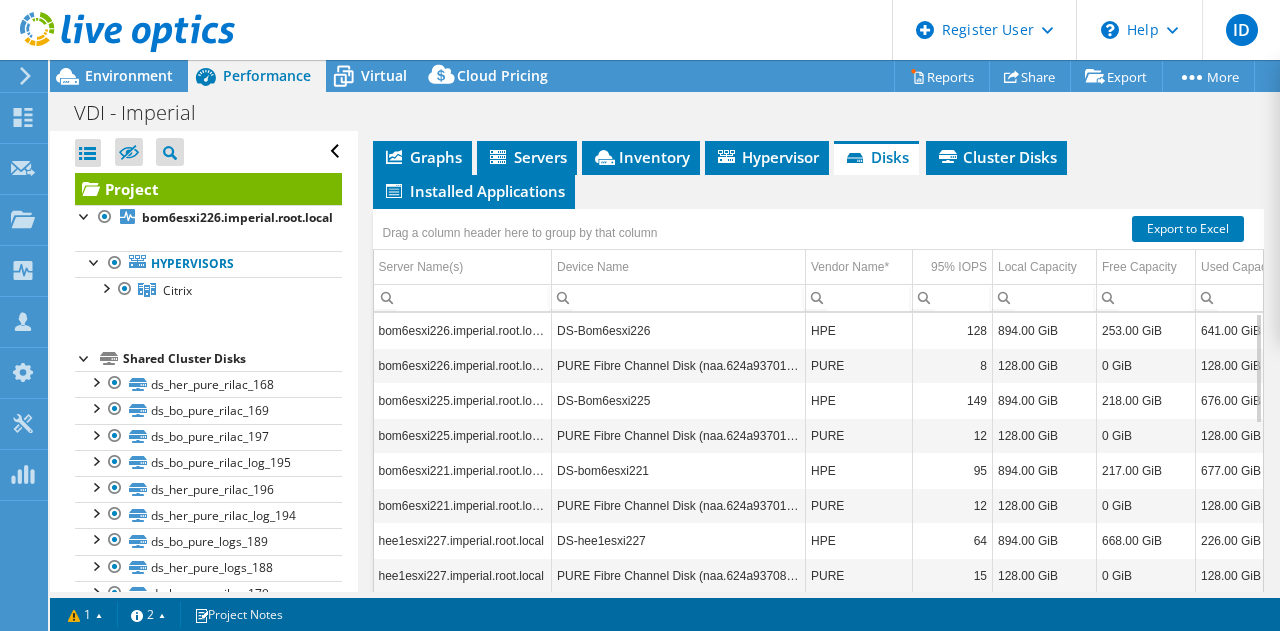 scroll, scrollTop: 600, scrollLeft: 0, axis: vertical 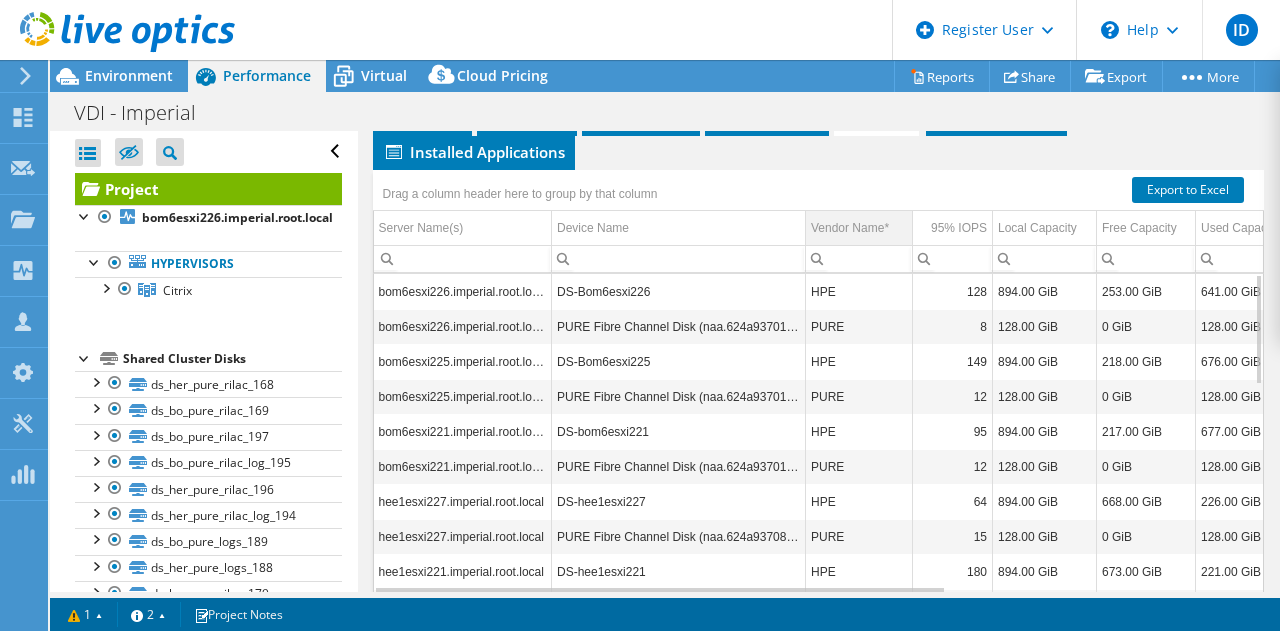 click on "Vendor Name*" at bounding box center (850, 228) 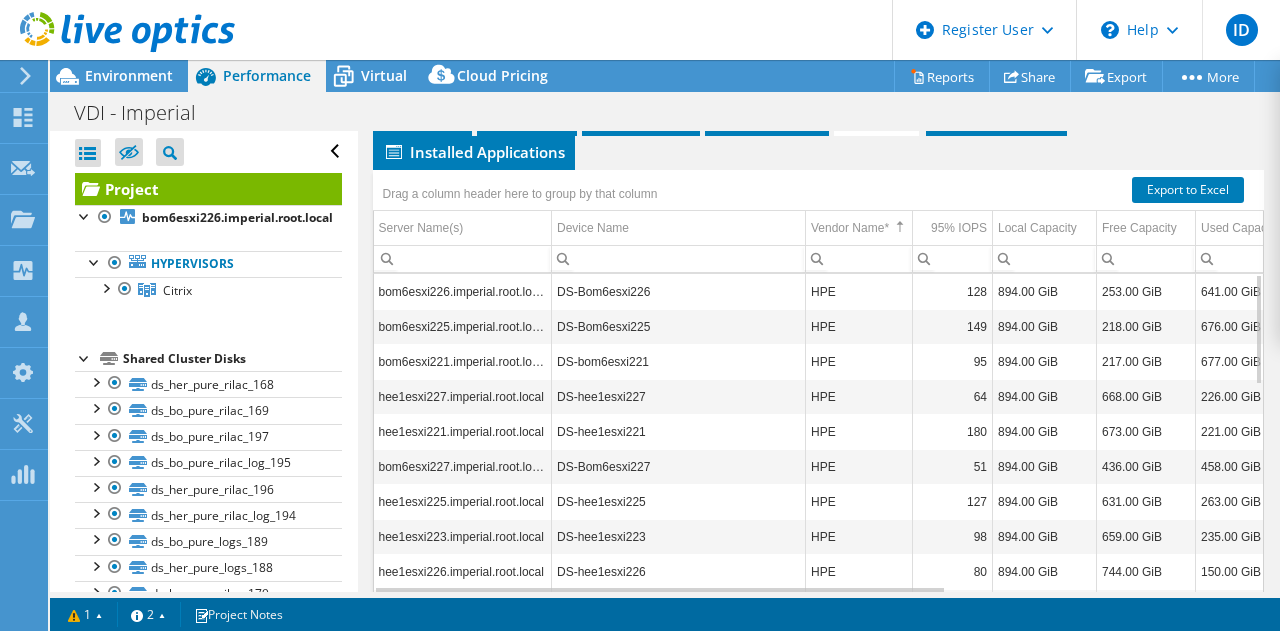 scroll, scrollTop: 120, scrollLeft: 0, axis: vertical 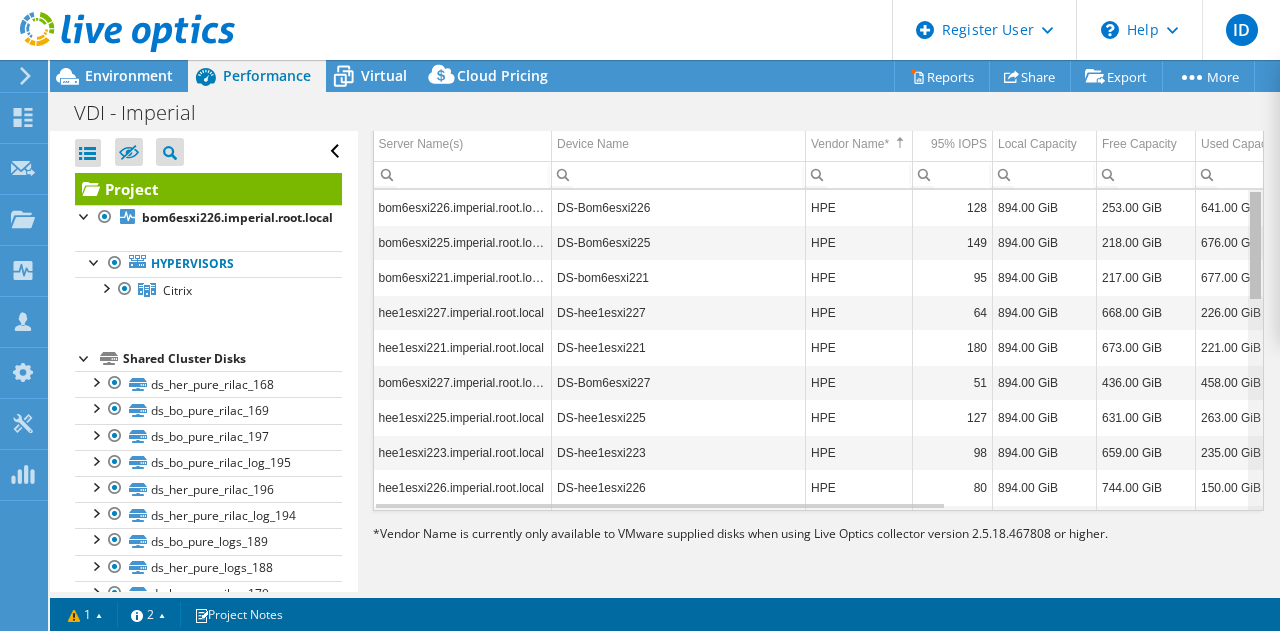 drag, startPoint x: 1238, startPoint y: 297, endPoint x: 1170, endPoint y: 200, distance: 118.46096 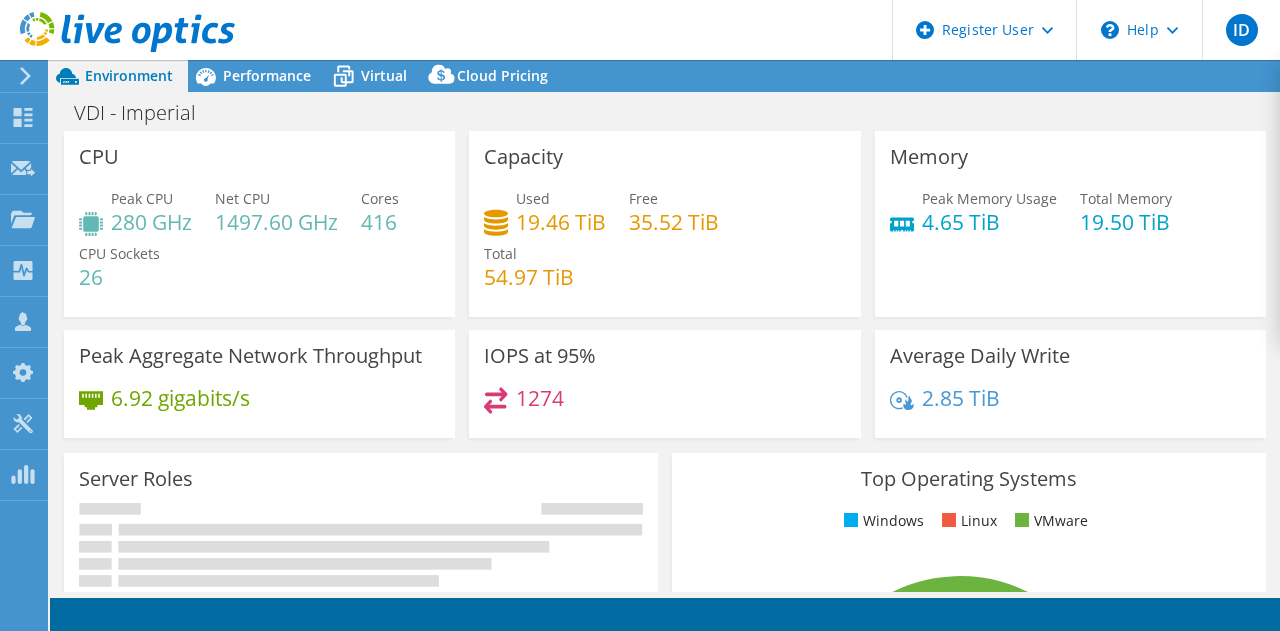 select on "USD" 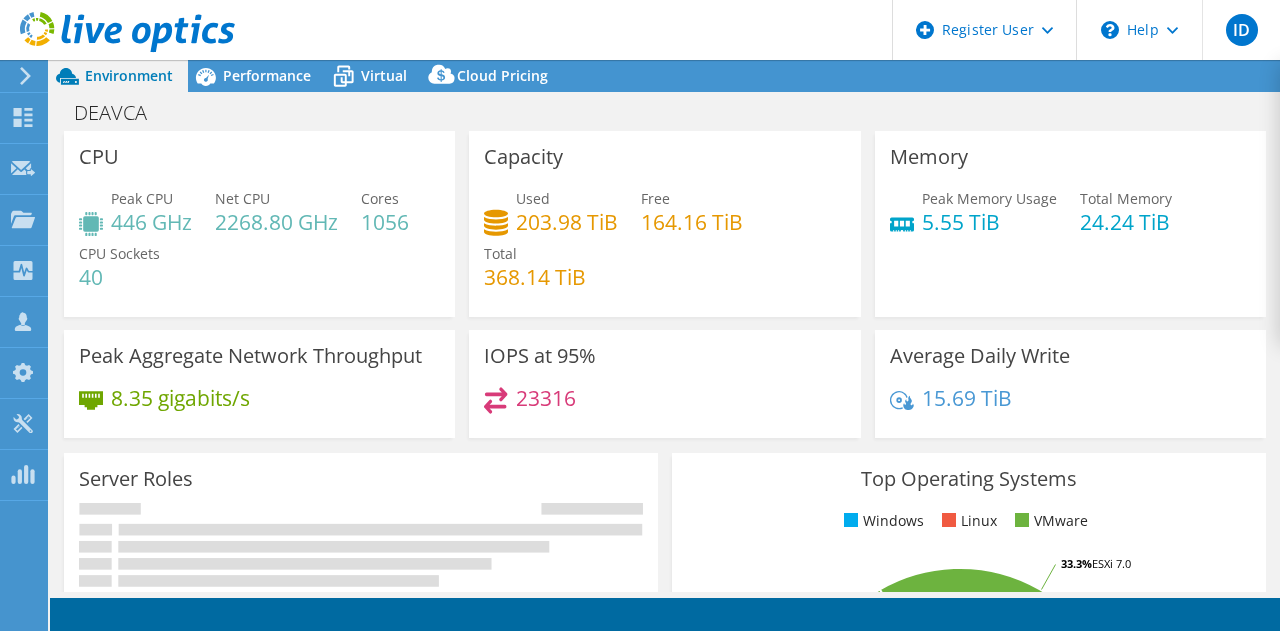 select on "USD" 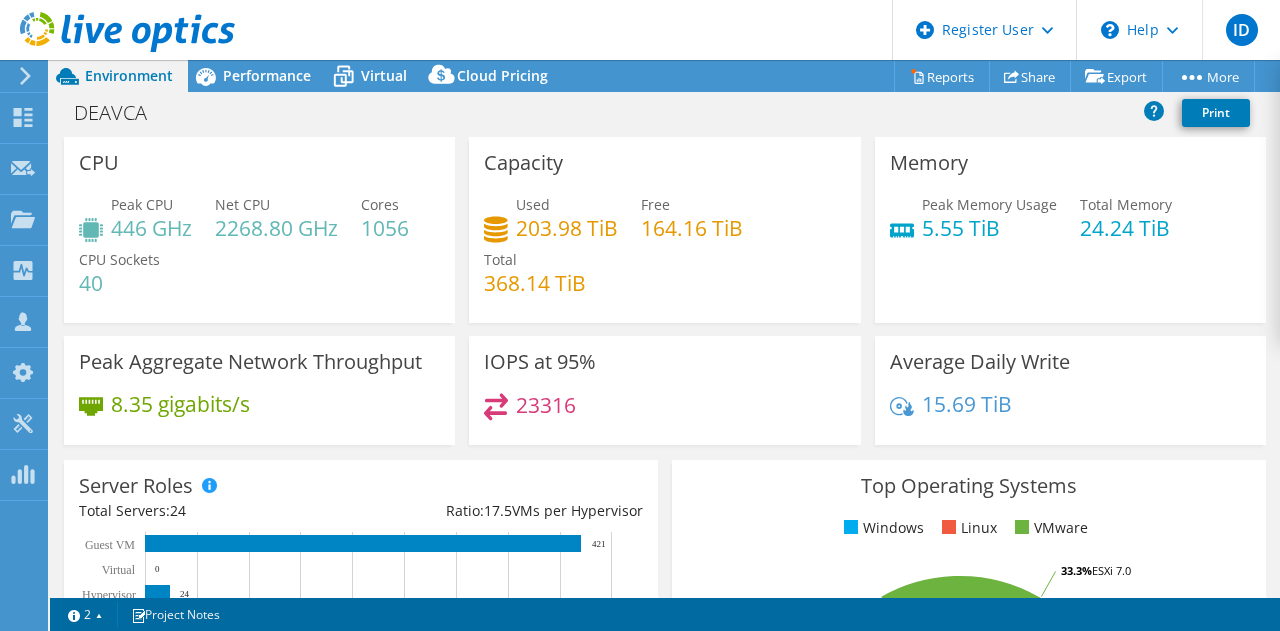 scroll, scrollTop: 0, scrollLeft: 0, axis: both 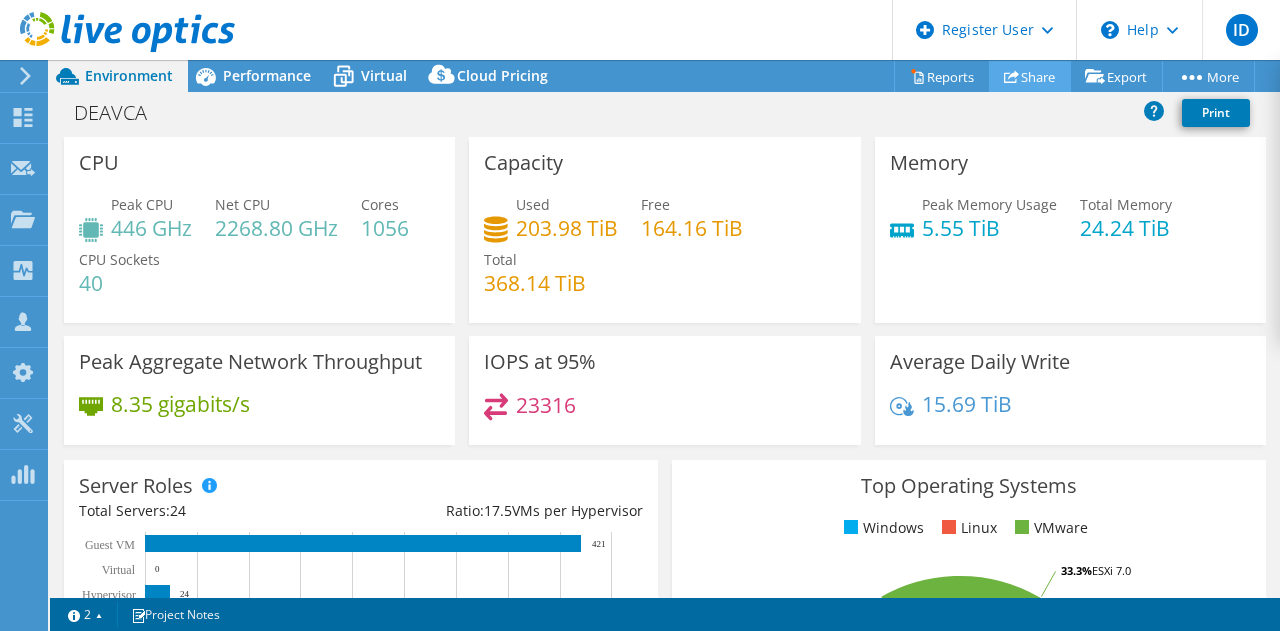 click on "Share" at bounding box center [1030, 76] 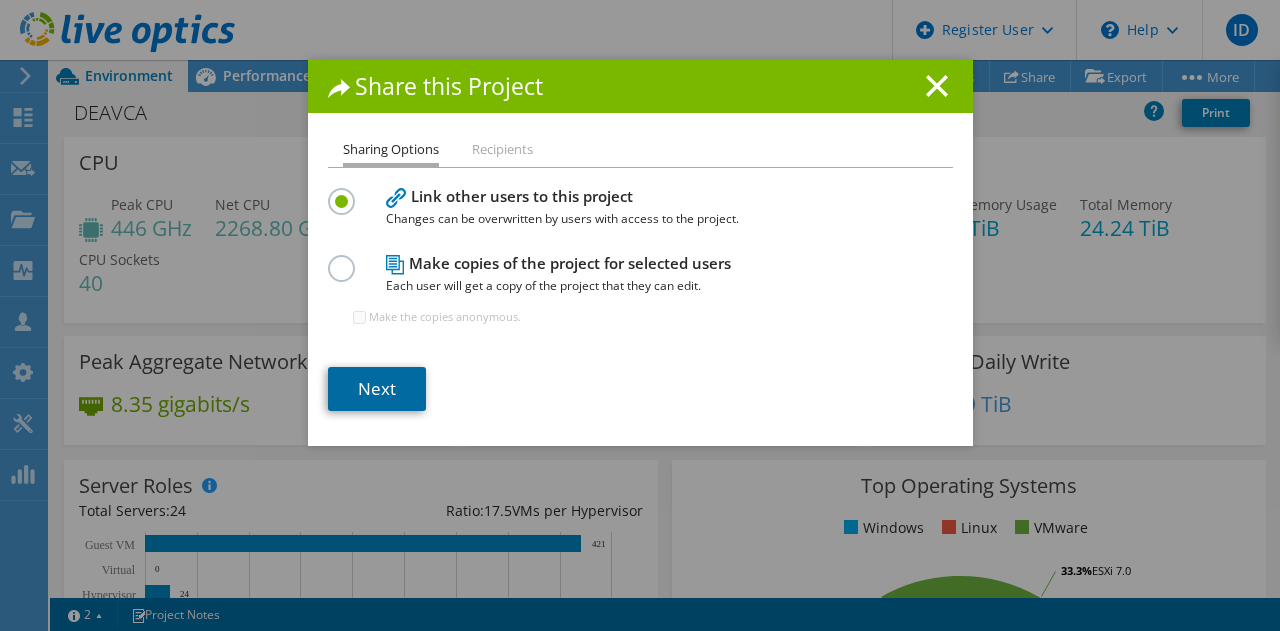 click on "Next" at bounding box center [377, 389] 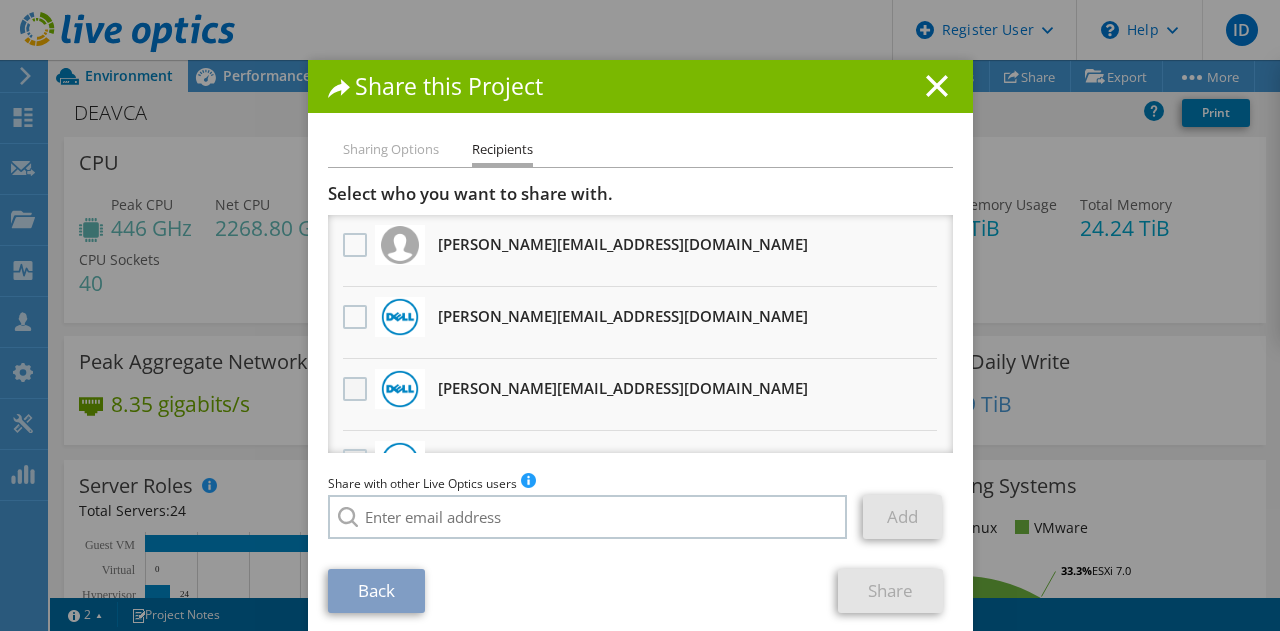click at bounding box center [357, 389] 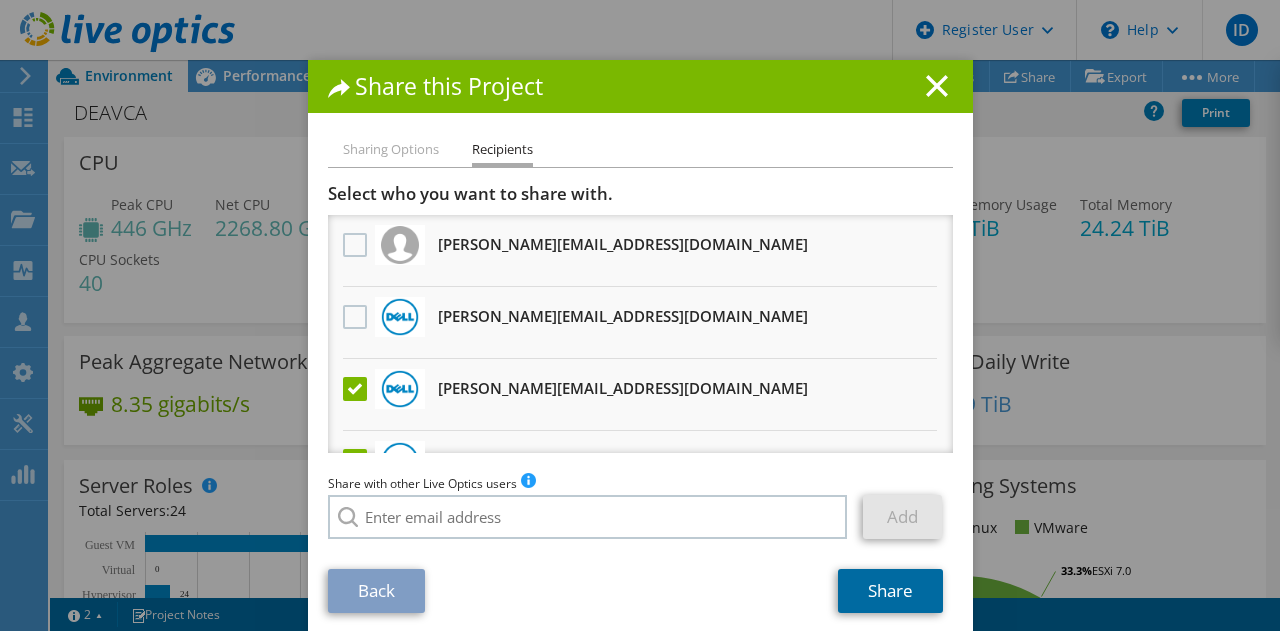 click on "Share" at bounding box center [890, 591] 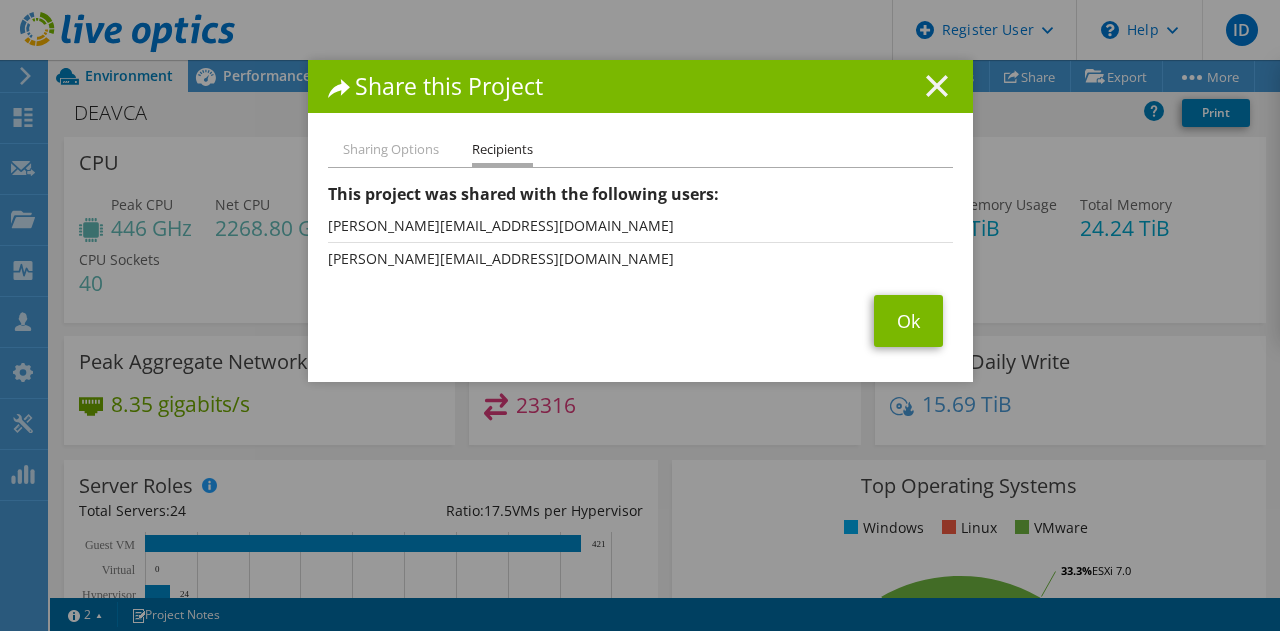 click 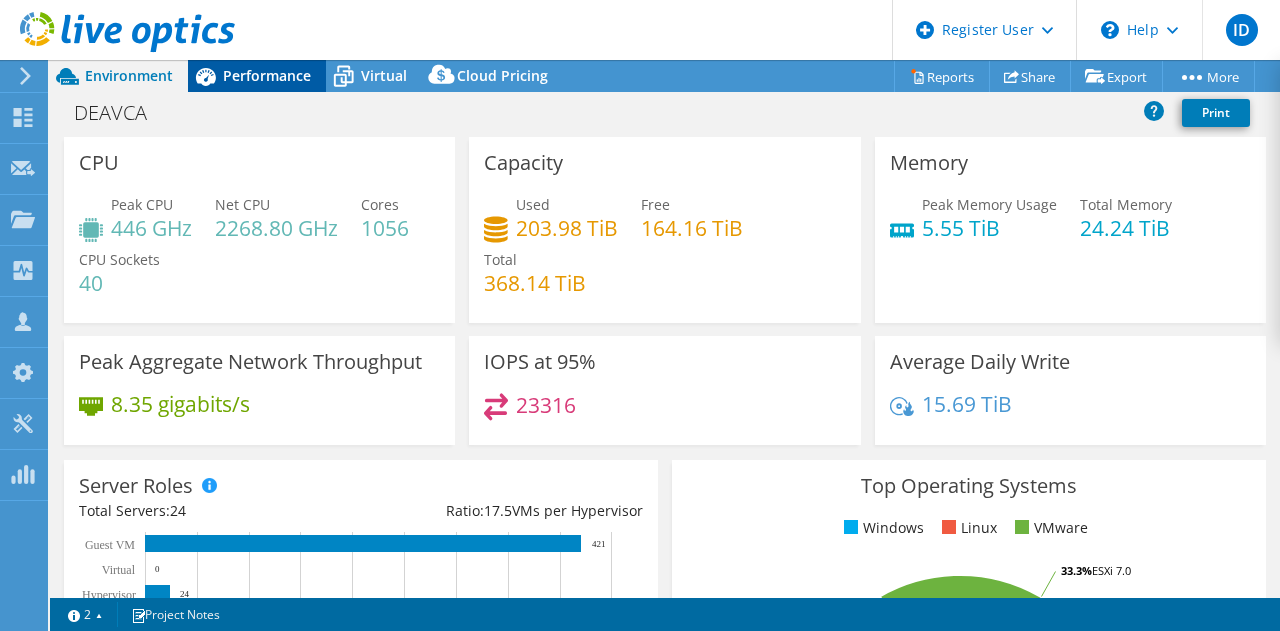 click on "Performance" at bounding box center (267, 75) 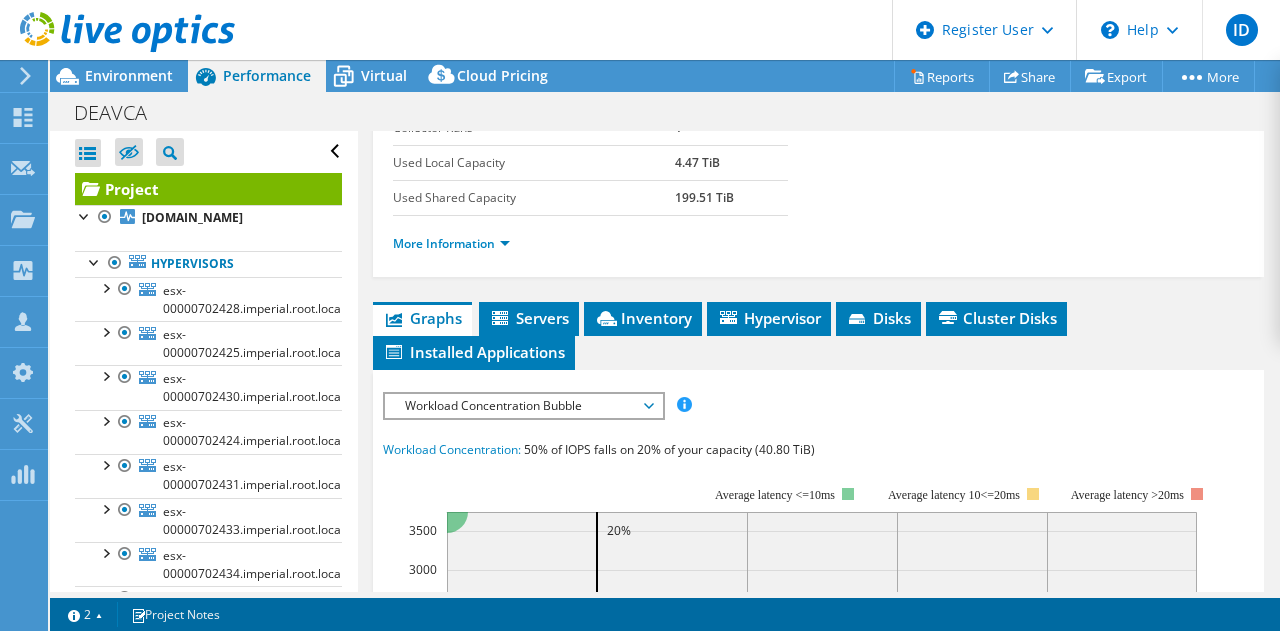 scroll, scrollTop: 300, scrollLeft: 0, axis: vertical 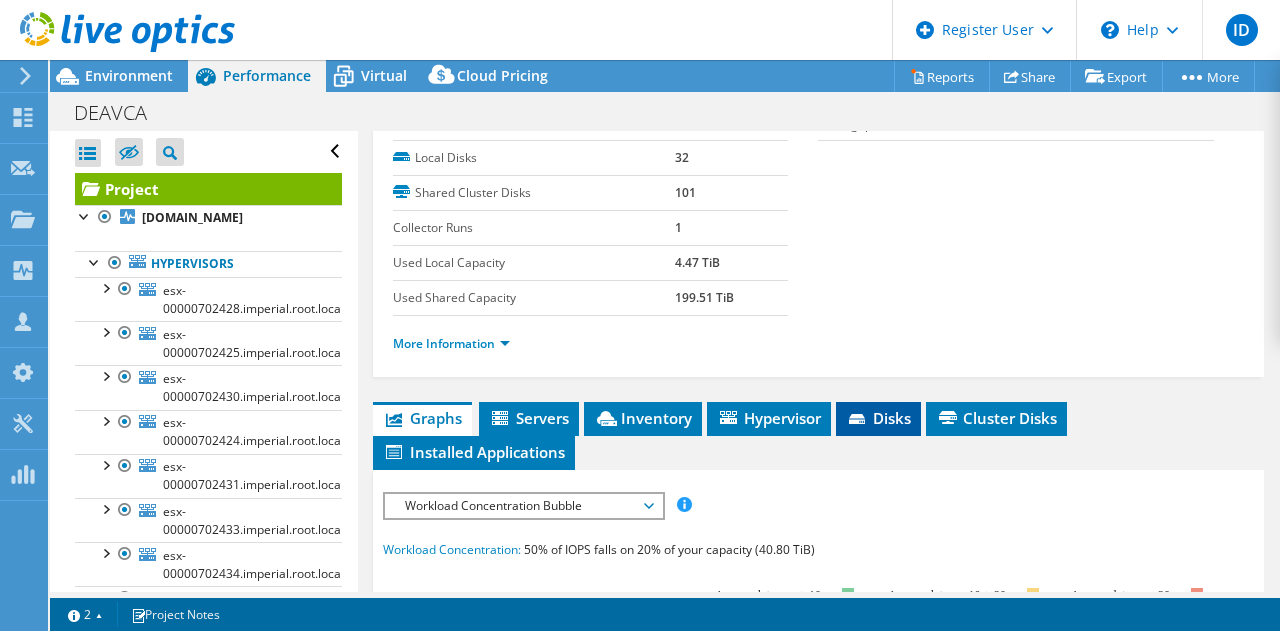 click on "Disks" at bounding box center [878, 418] 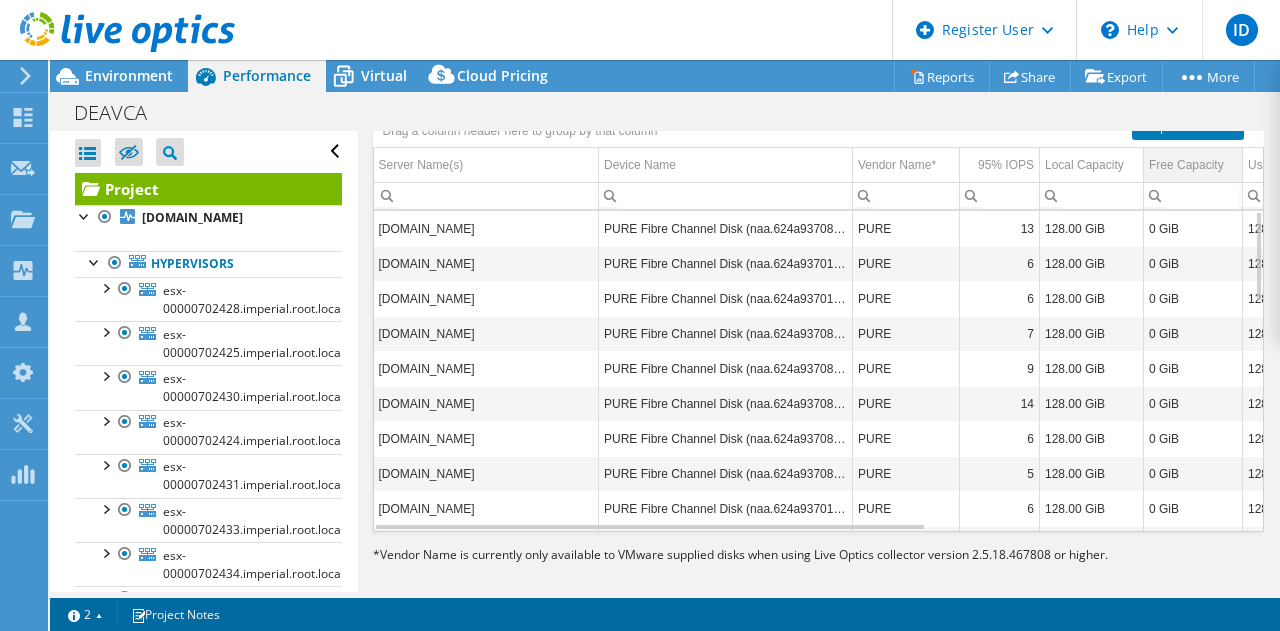 scroll, scrollTop: 700, scrollLeft: 0, axis: vertical 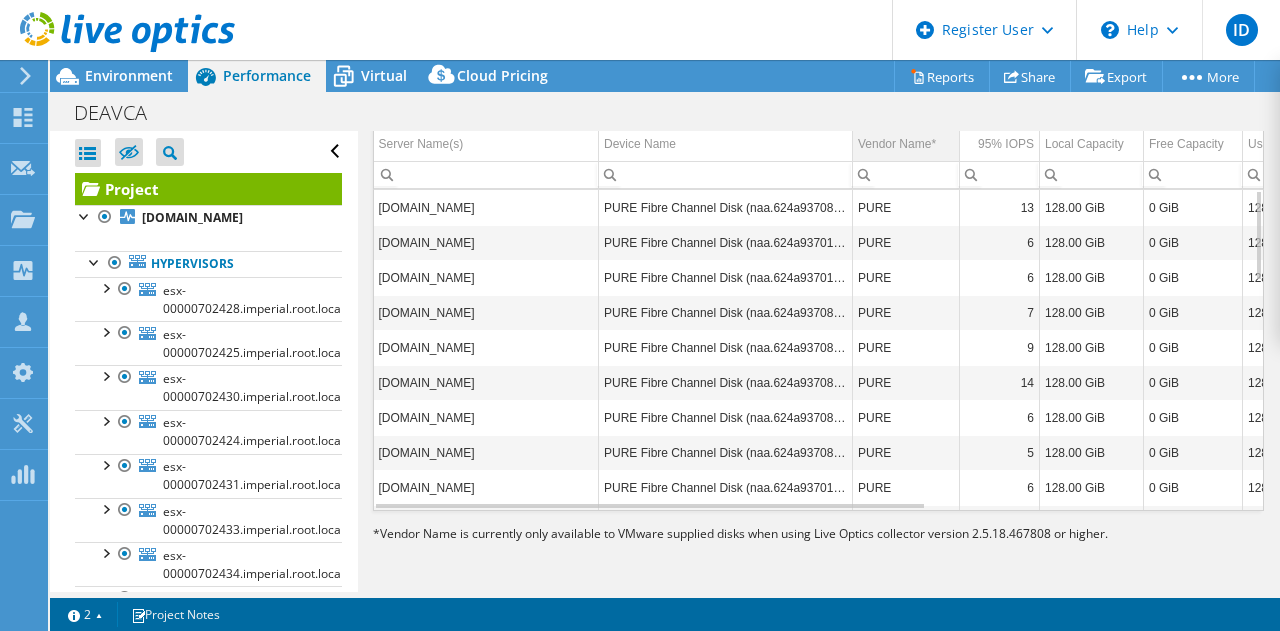 click on "Vendor Name*" at bounding box center [897, 144] 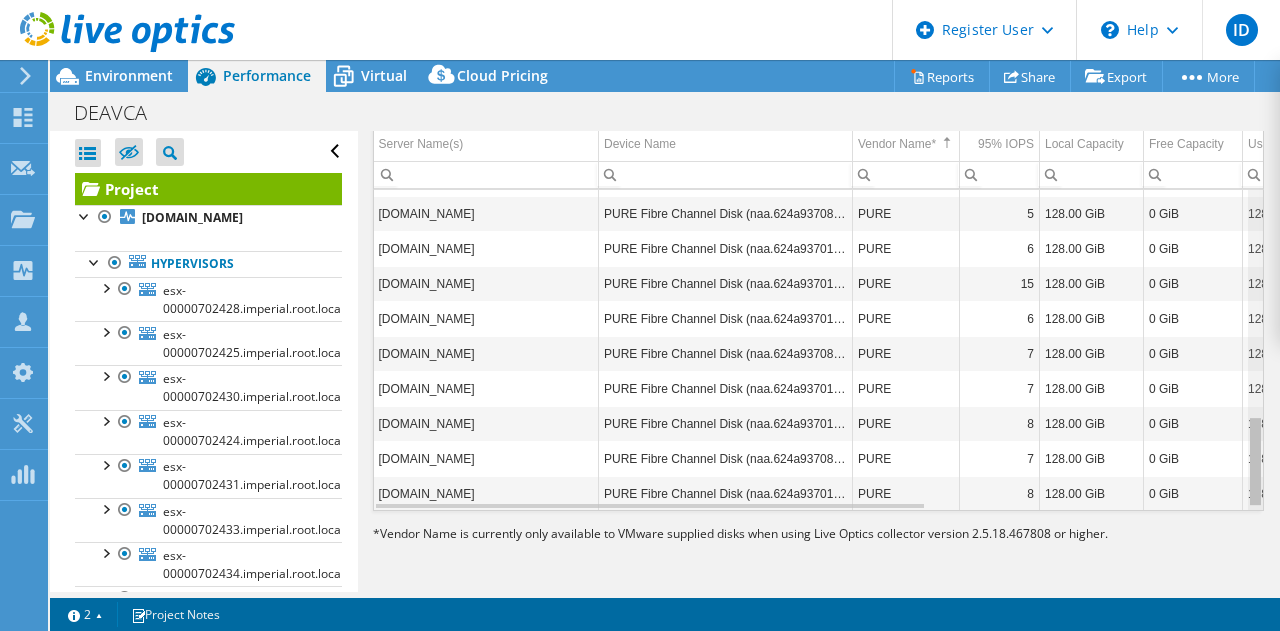 scroll, scrollTop: 809, scrollLeft: 0, axis: vertical 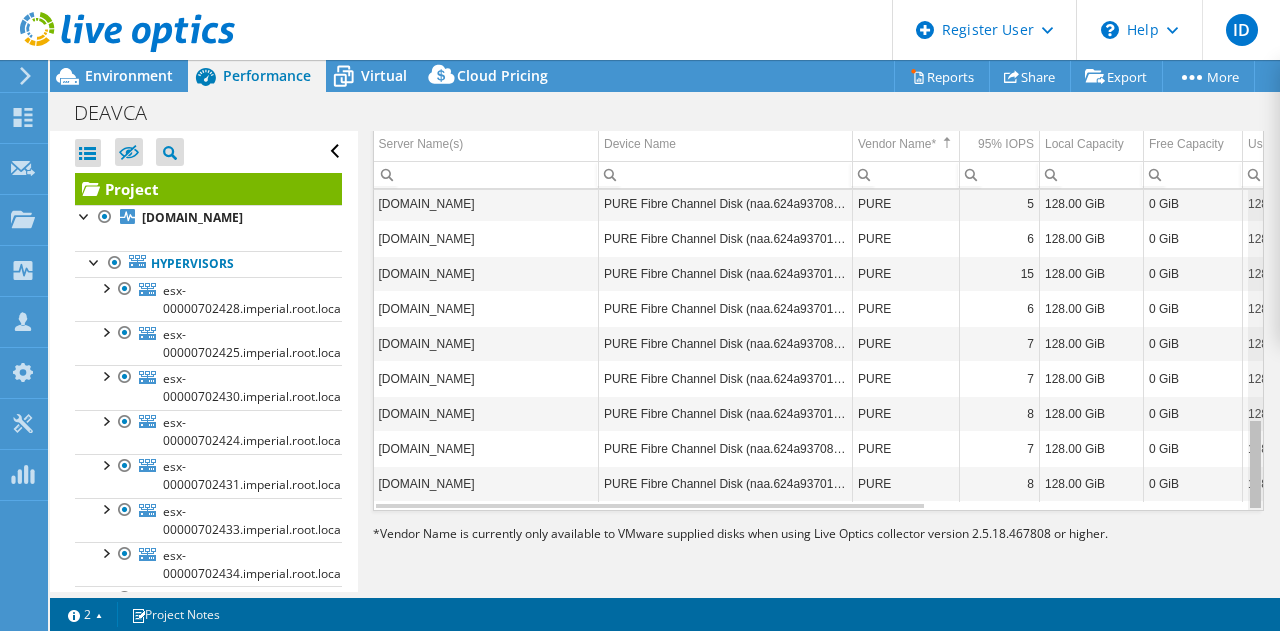drag, startPoint x: 1240, startPoint y: 237, endPoint x: 1070, endPoint y: 285, distance: 176.64655 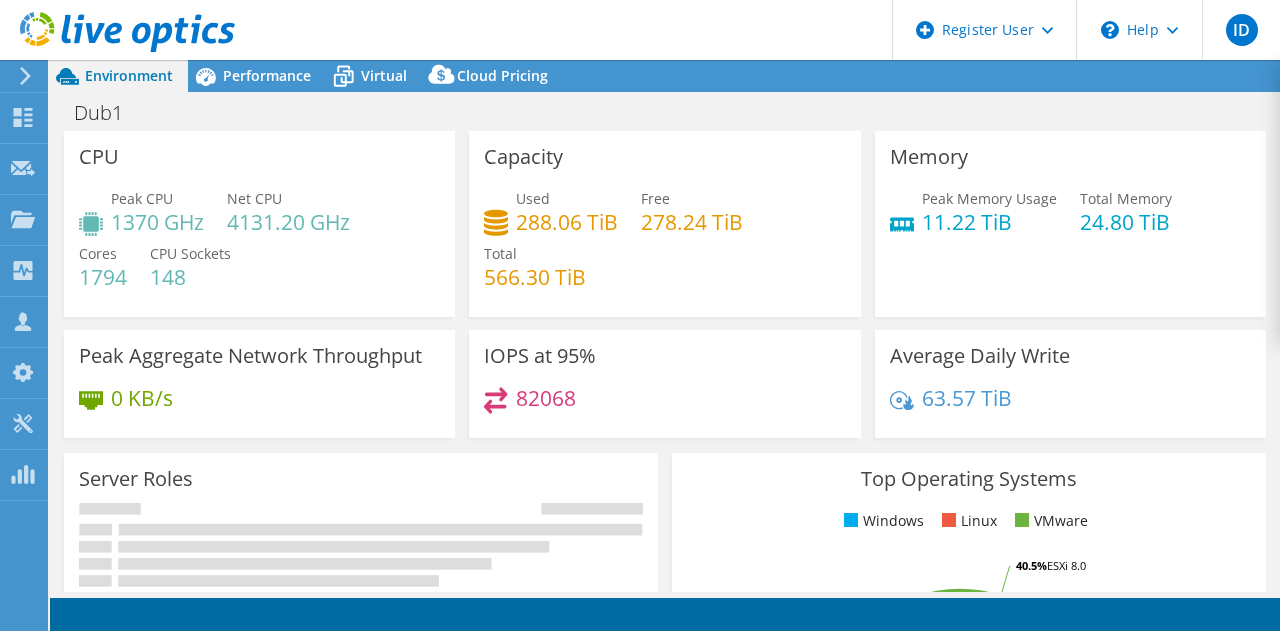 select on "USD" 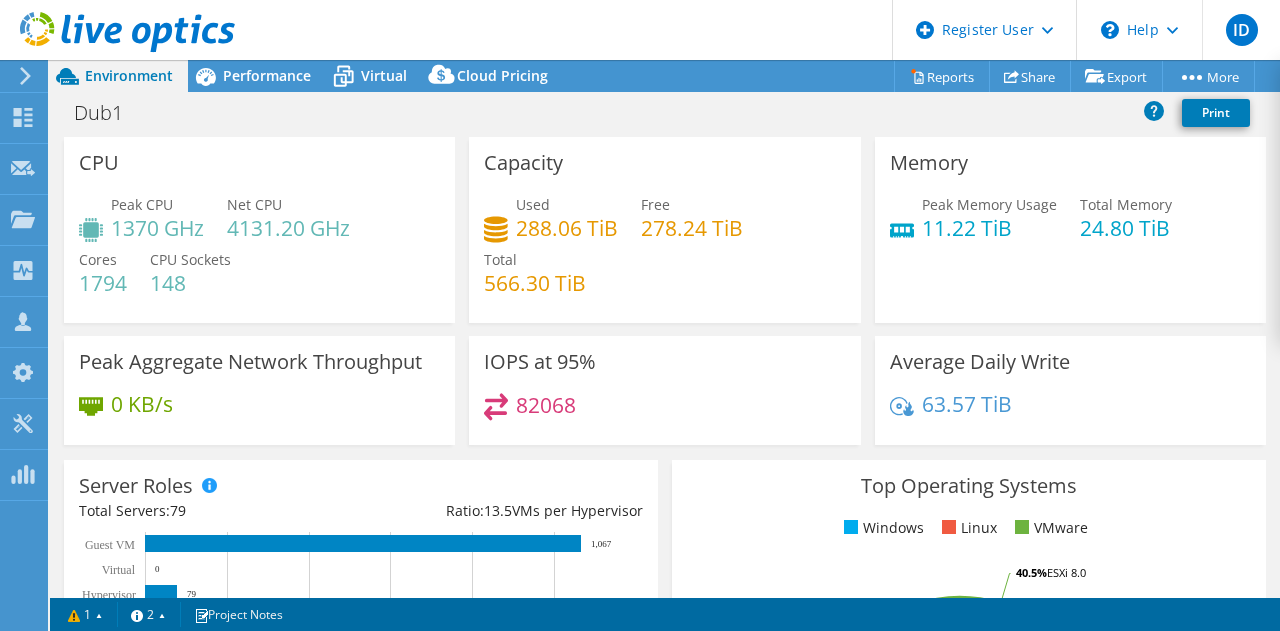 scroll, scrollTop: 0, scrollLeft: 0, axis: both 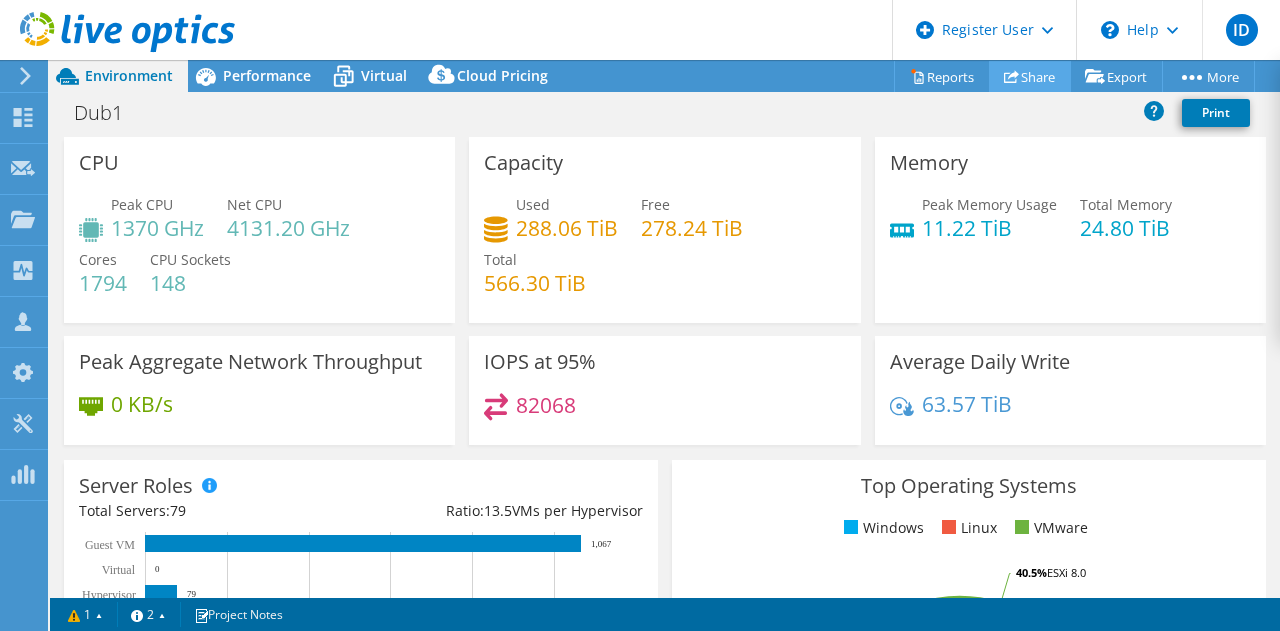 click on "Share" at bounding box center (1030, 76) 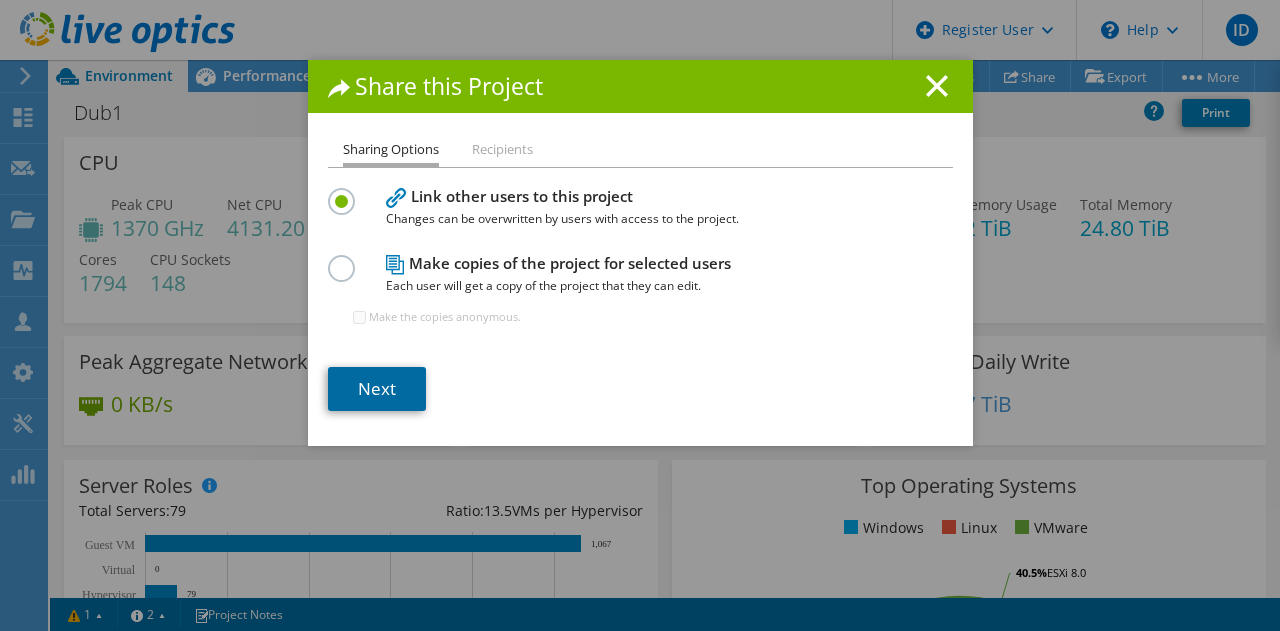 click on "Next" at bounding box center [377, 389] 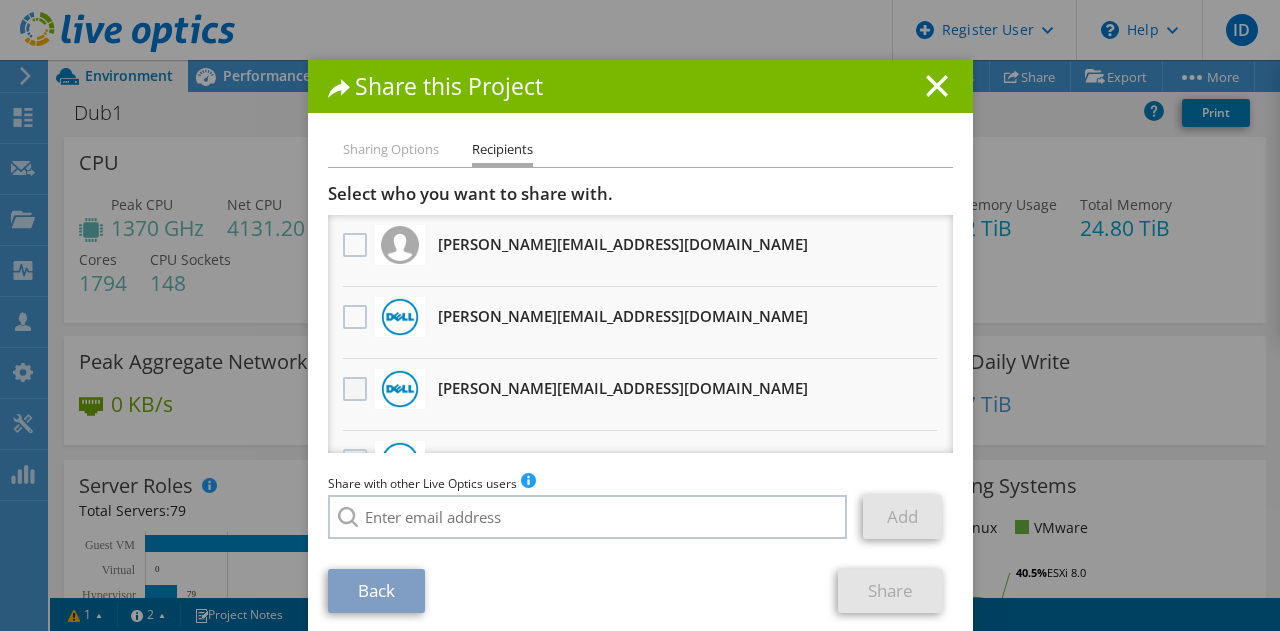click at bounding box center [357, 389] 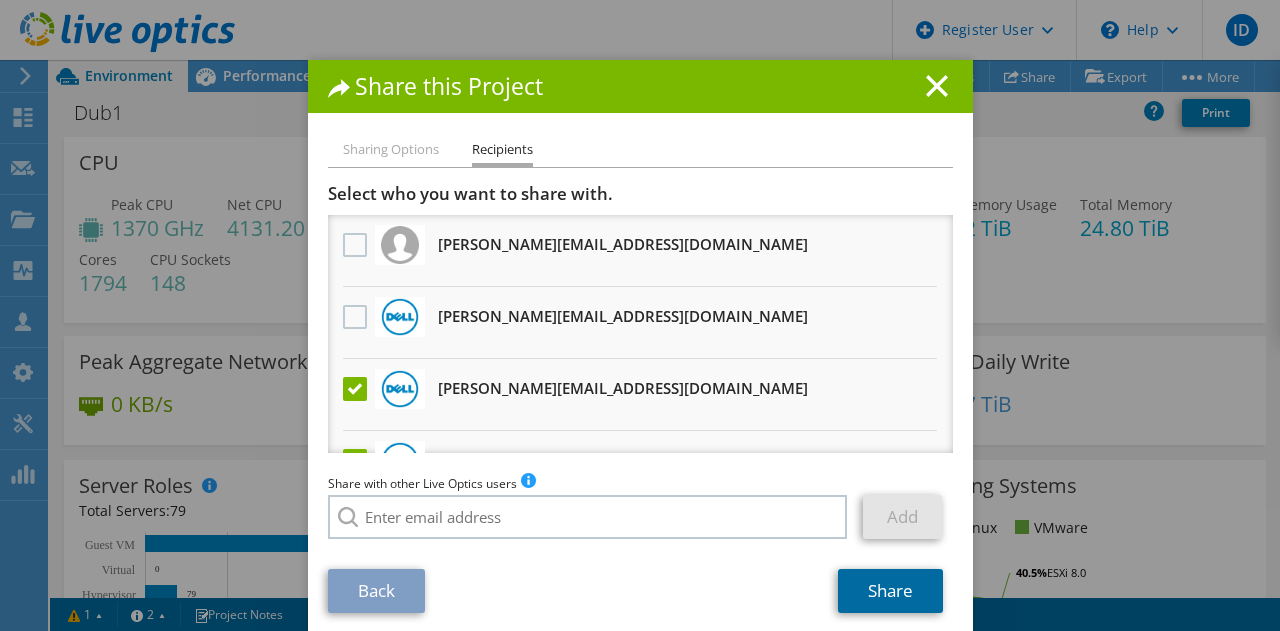 click on "Share" at bounding box center (890, 591) 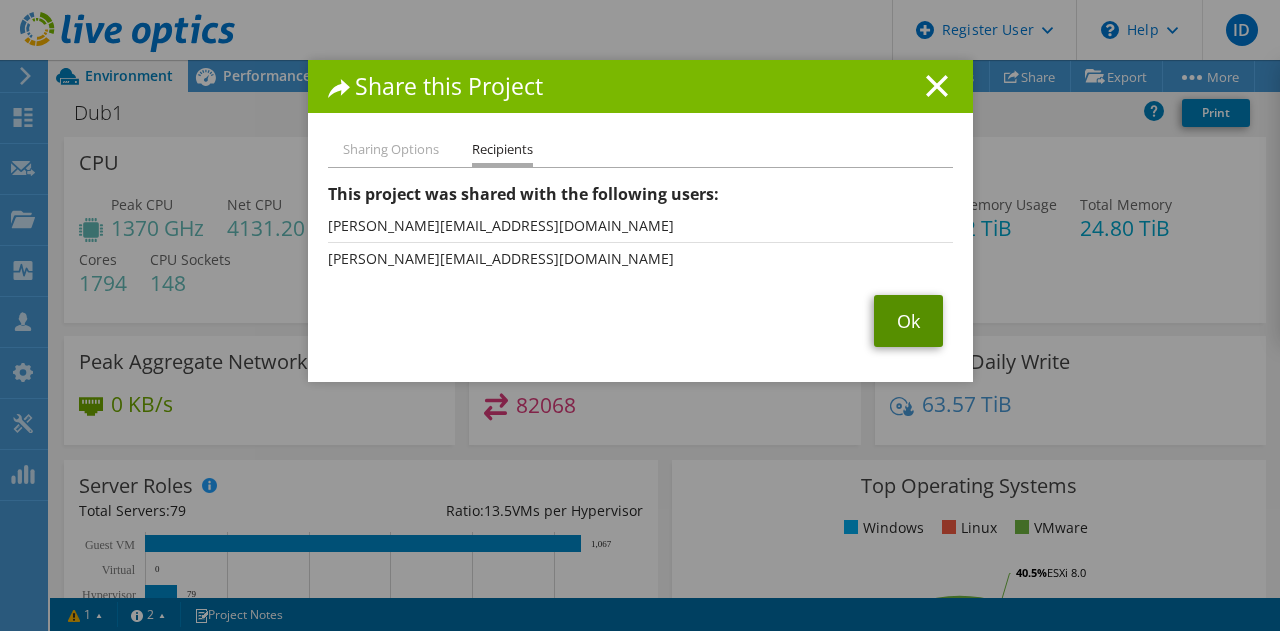 click on "Ok" at bounding box center [908, 321] 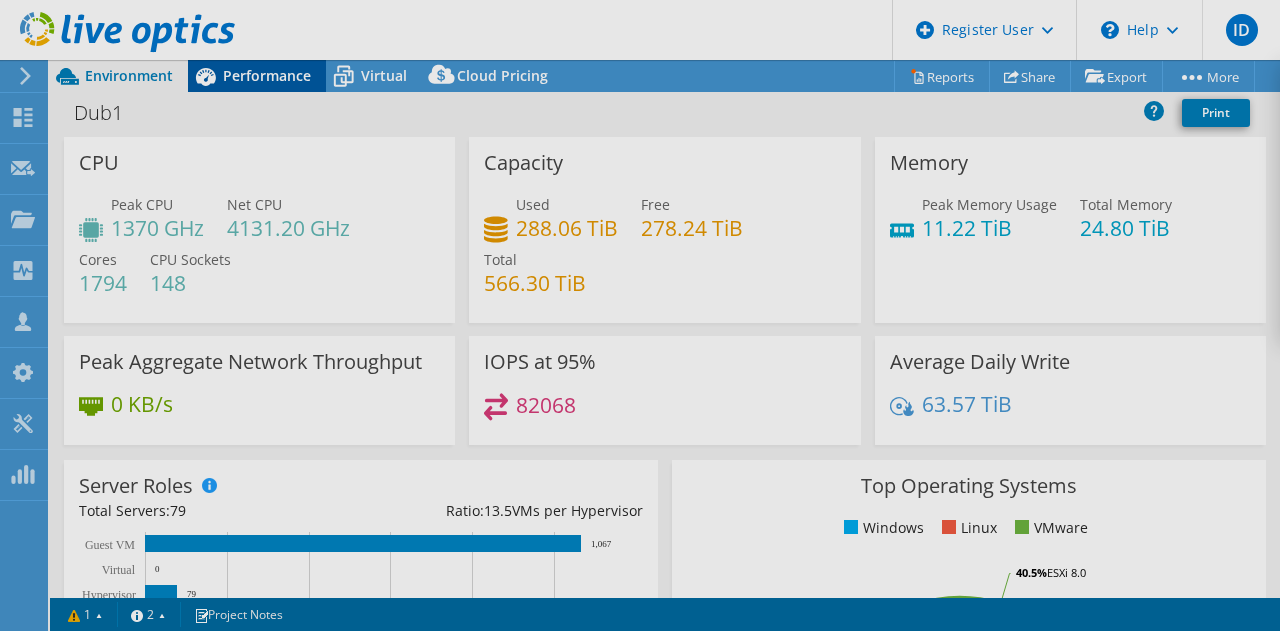 drag, startPoint x: 265, startPoint y: 74, endPoint x: 298, endPoint y: 80, distance: 33.54102 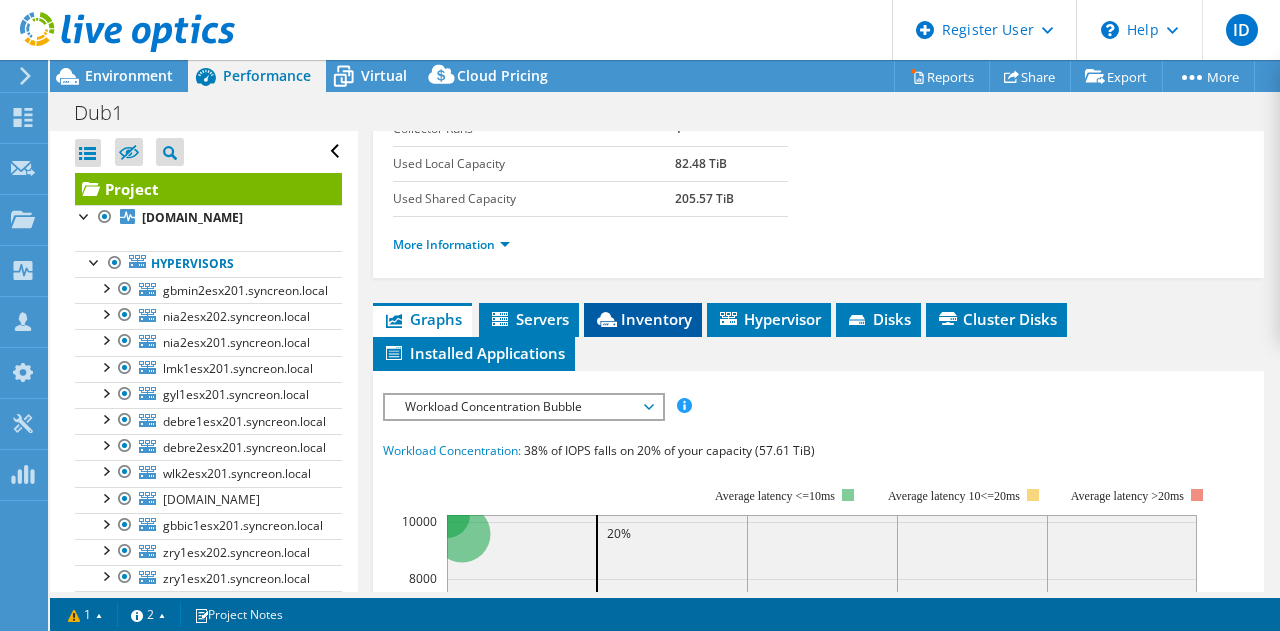 scroll, scrollTop: 400, scrollLeft: 0, axis: vertical 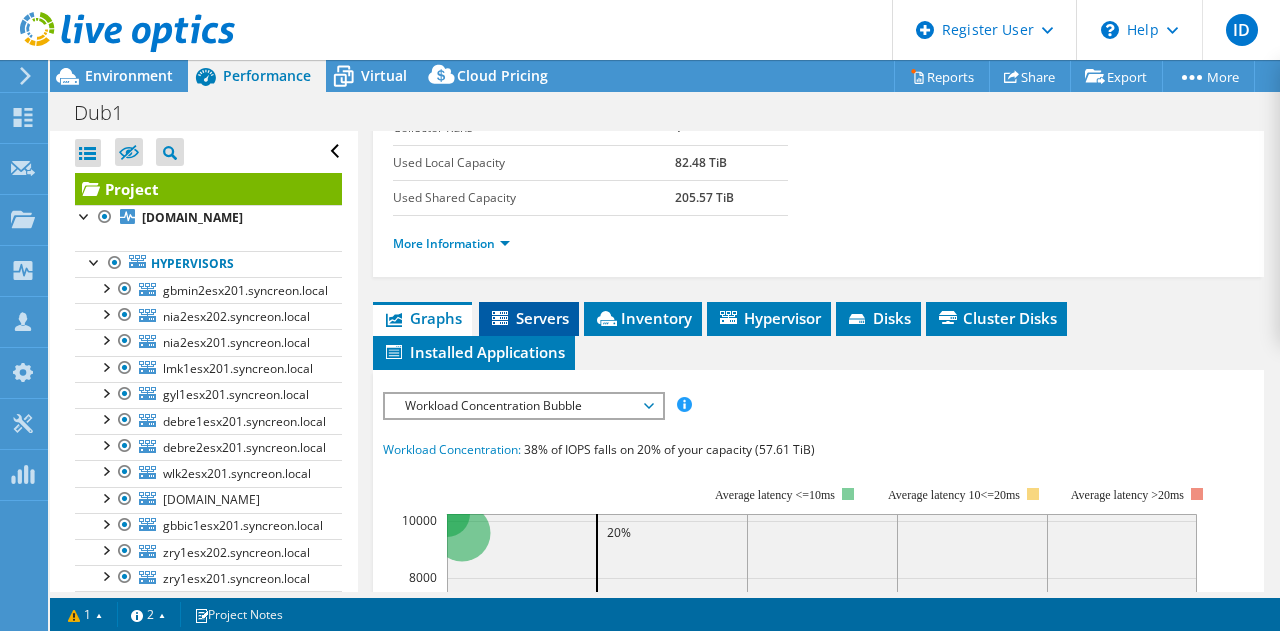 click on "Servers" at bounding box center (529, 318) 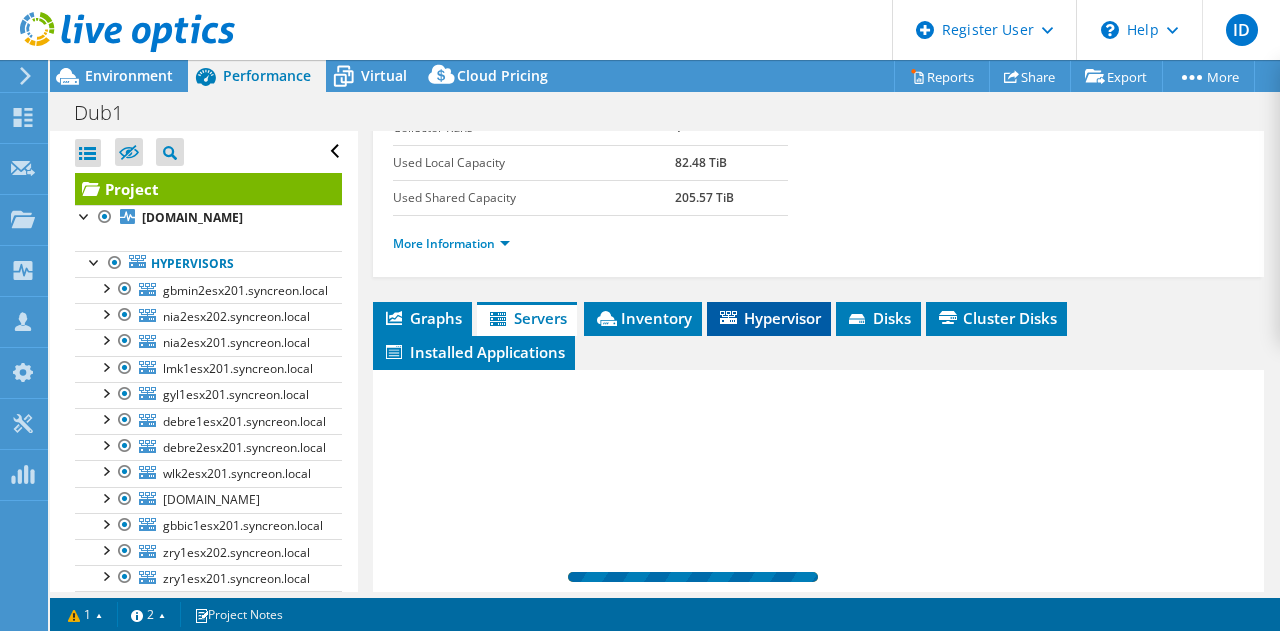 click on "Hypervisor" at bounding box center [769, 318] 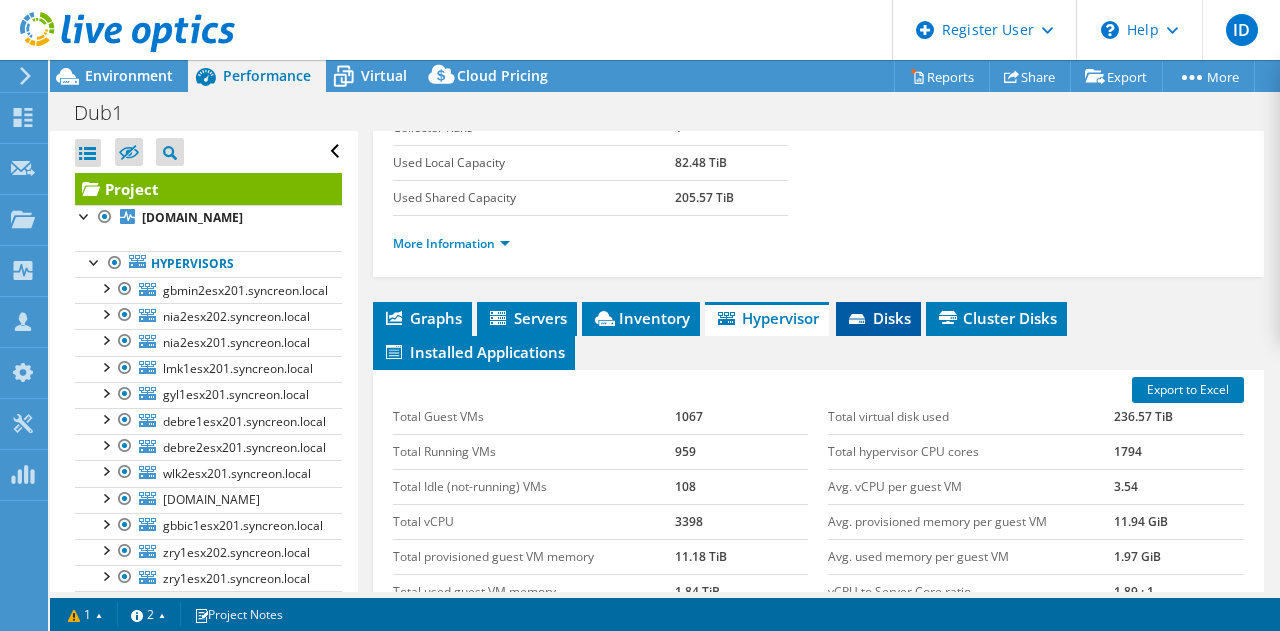 click on "Disks" at bounding box center (878, 318) 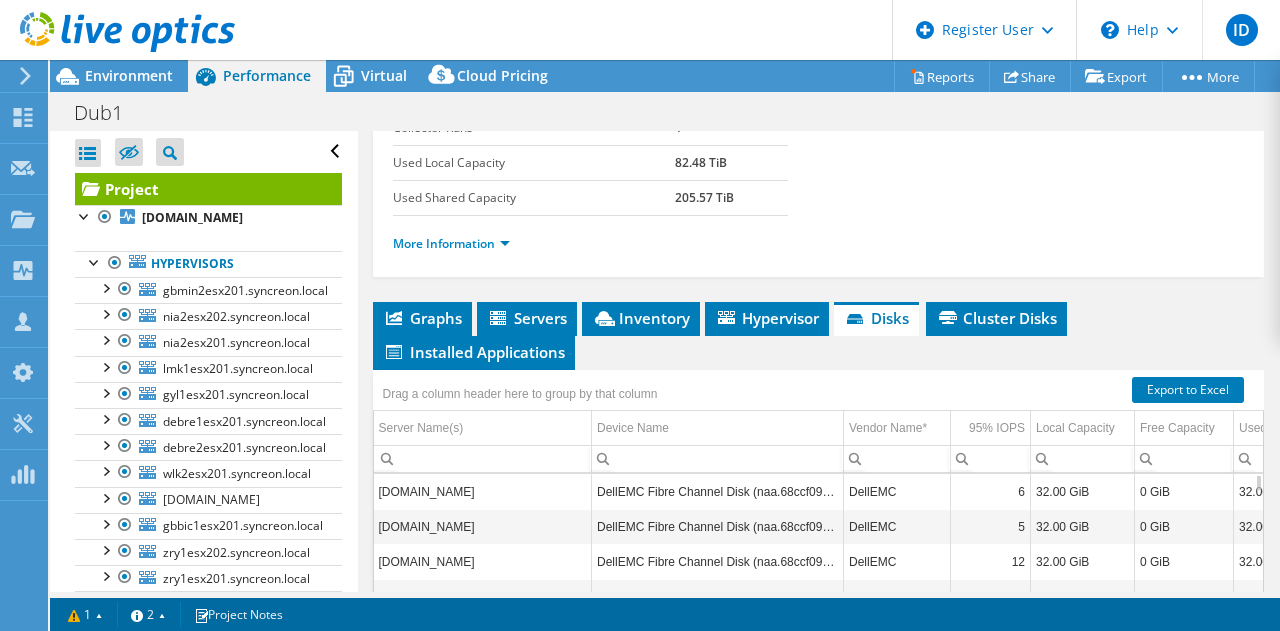 scroll, scrollTop: 600, scrollLeft: 0, axis: vertical 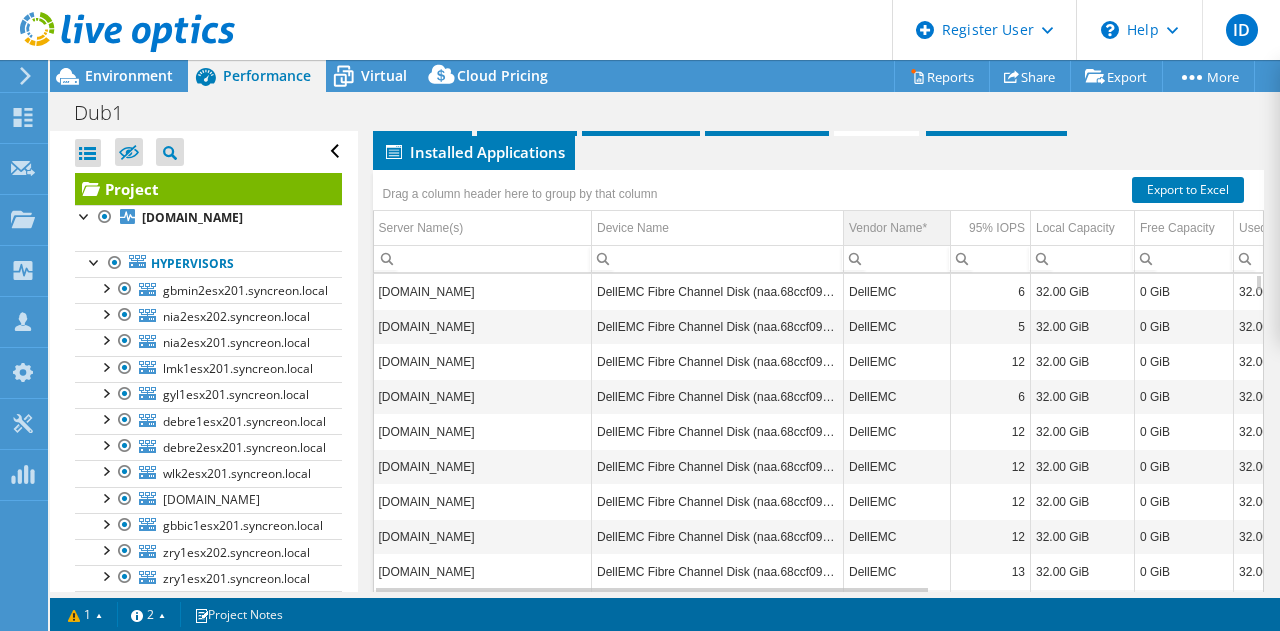 click on "Vendor Name*" at bounding box center [888, 228] 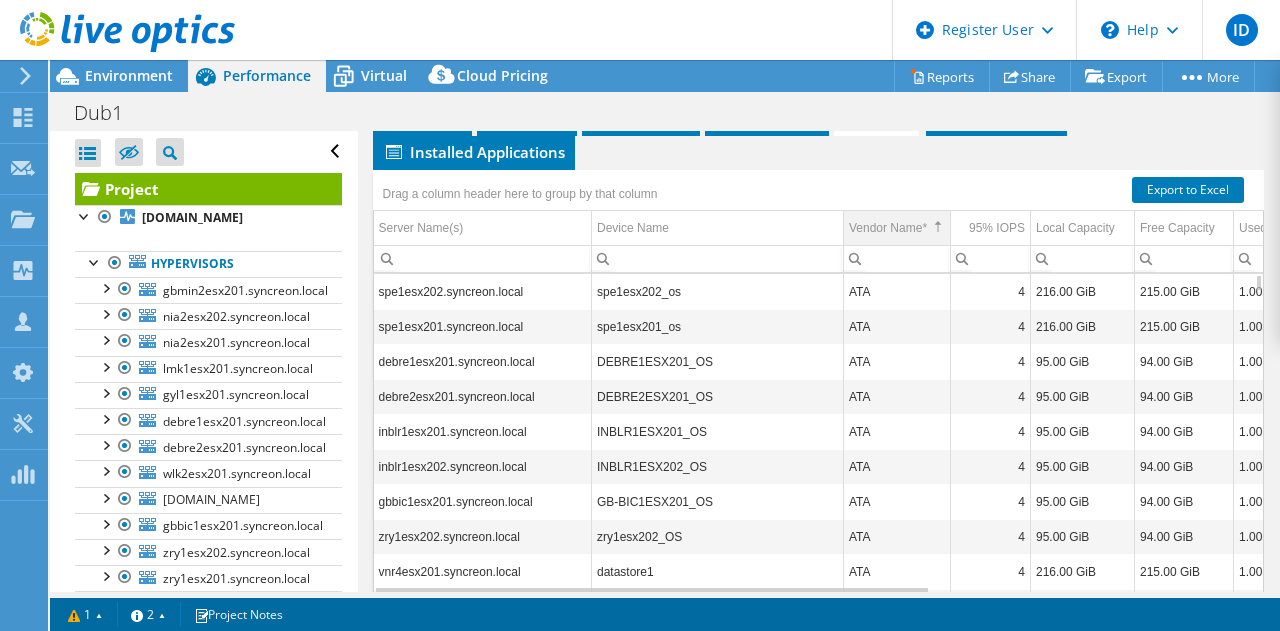 click on "Vendor Name*" at bounding box center [888, 228] 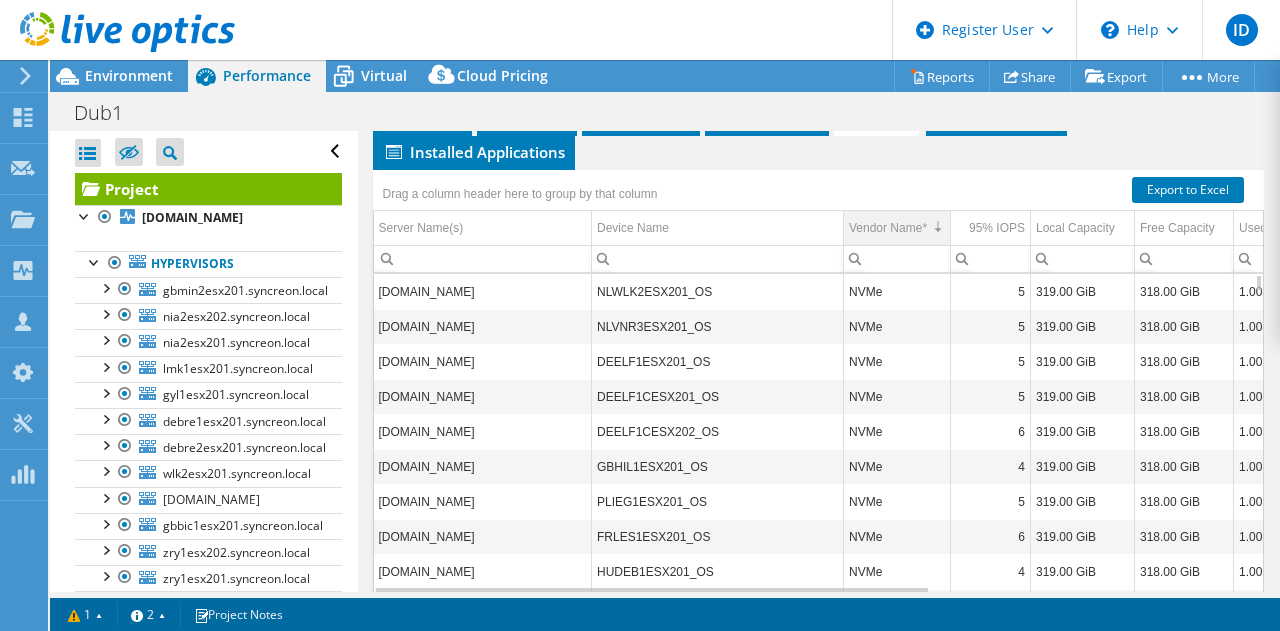 click on "Vendor Name*" at bounding box center (888, 228) 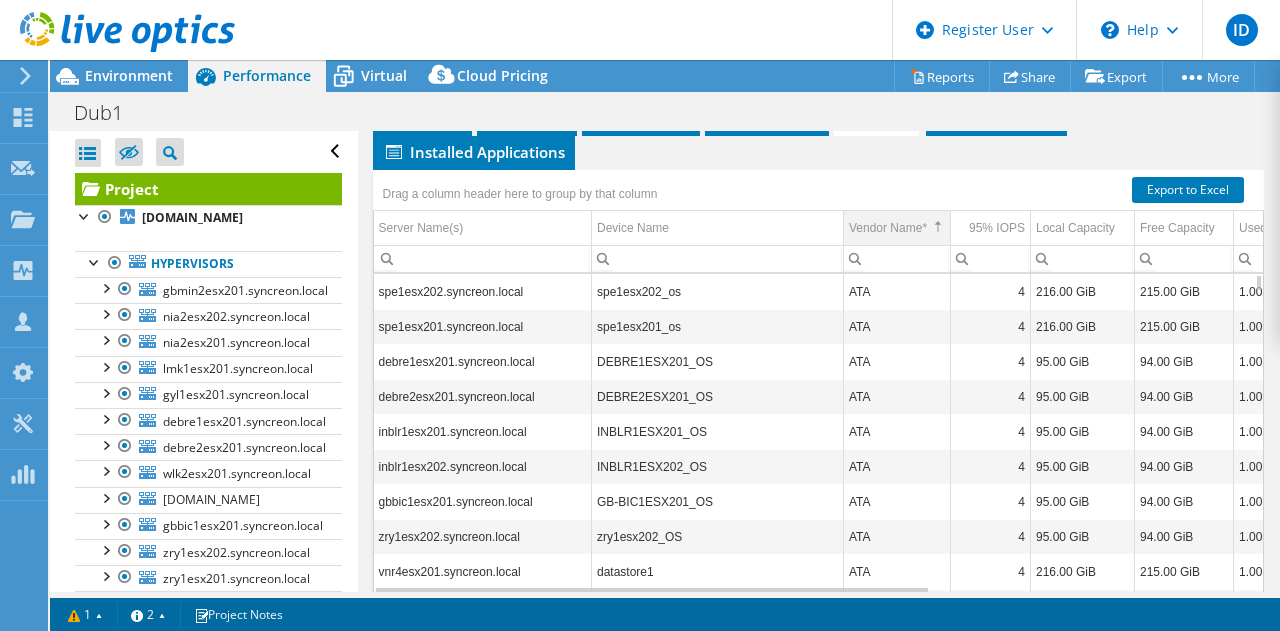 click on "Vendor Name*" at bounding box center [888, 228] 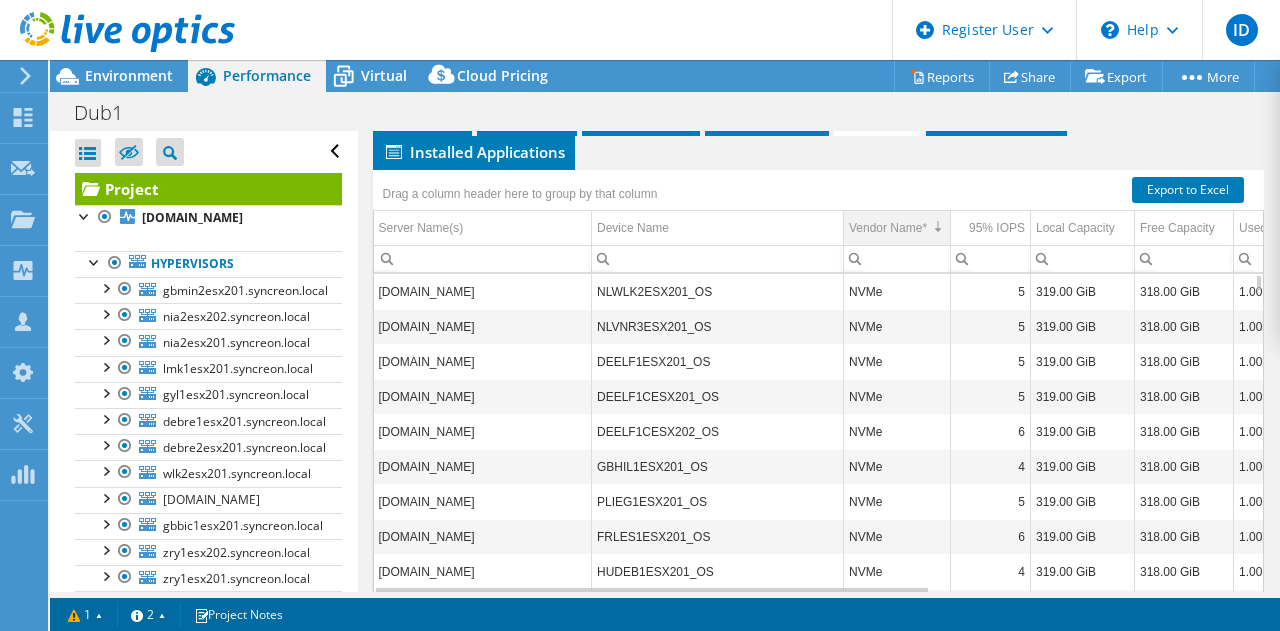 click on "Vendor Name*" at bounding box center (888, 228) 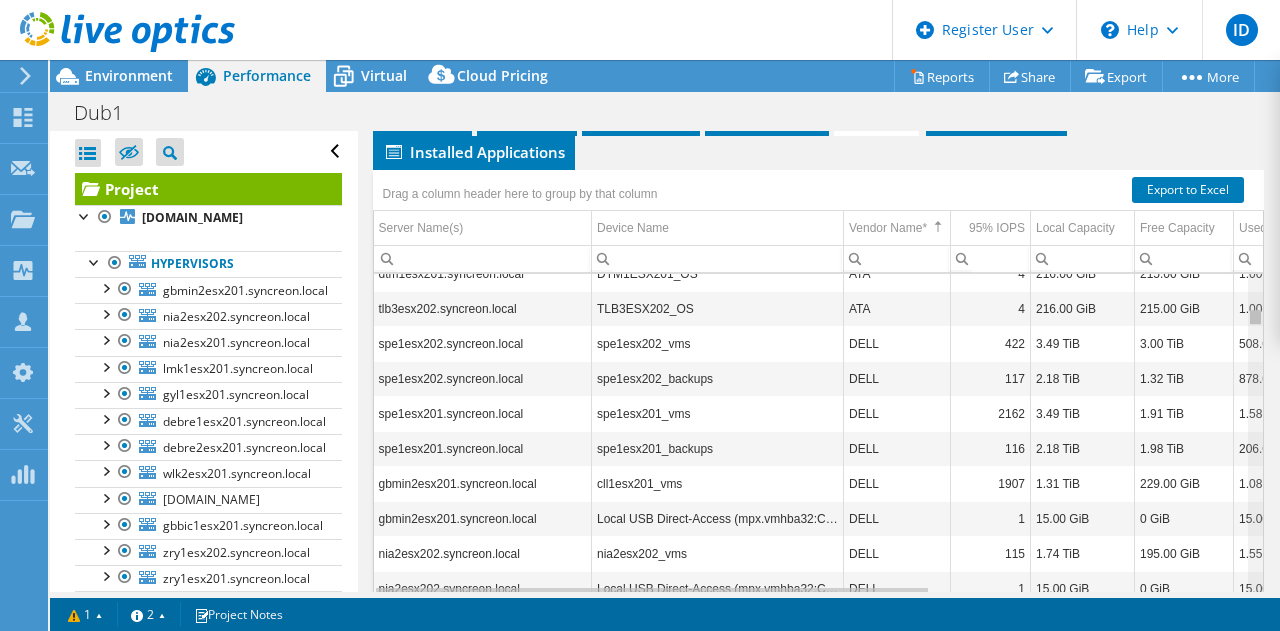 scroll, scrollTop: 612, scrollLeft: 0, axis: vertical 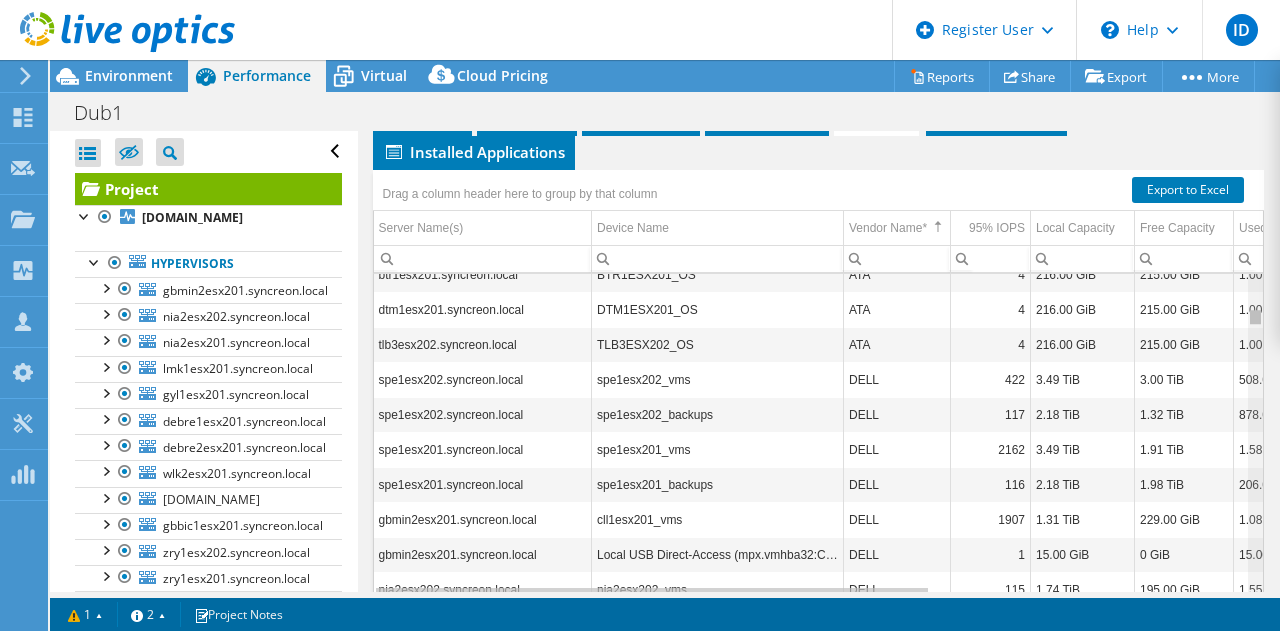 drag, startPoint x: 1241, startPoint y: 302, endPoint x: 1219, endPoint y: 346, distance: 49.193497 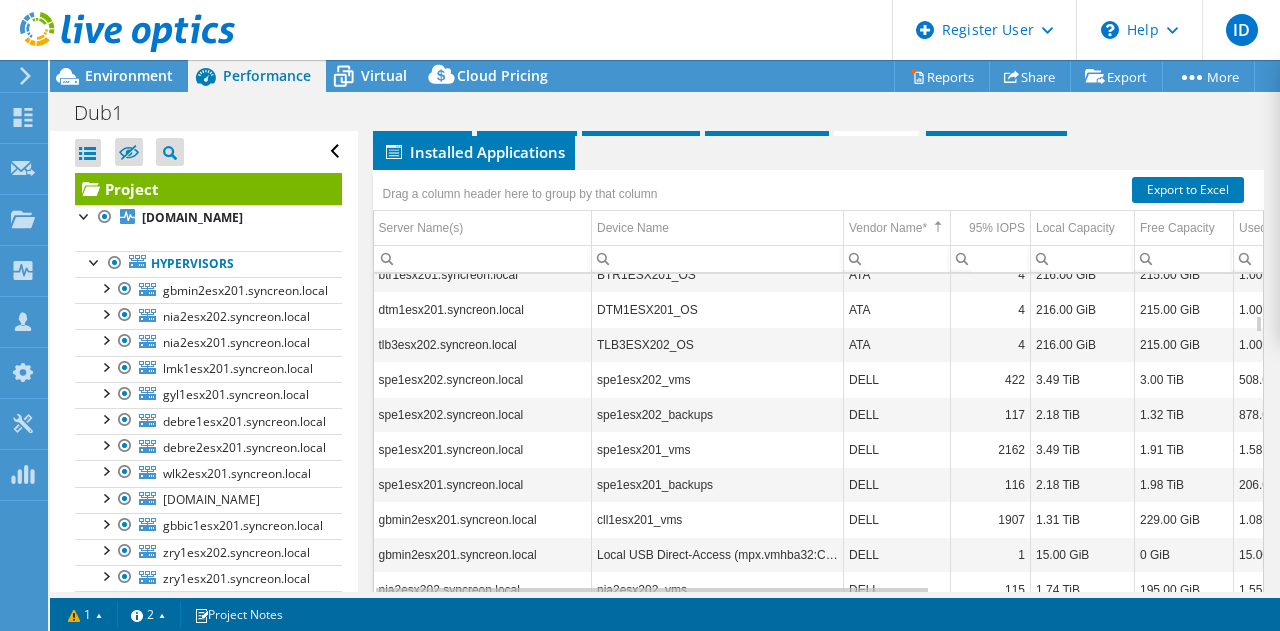 scroll, scrollTop: 732, scrollLeft: 0, axis: vertical 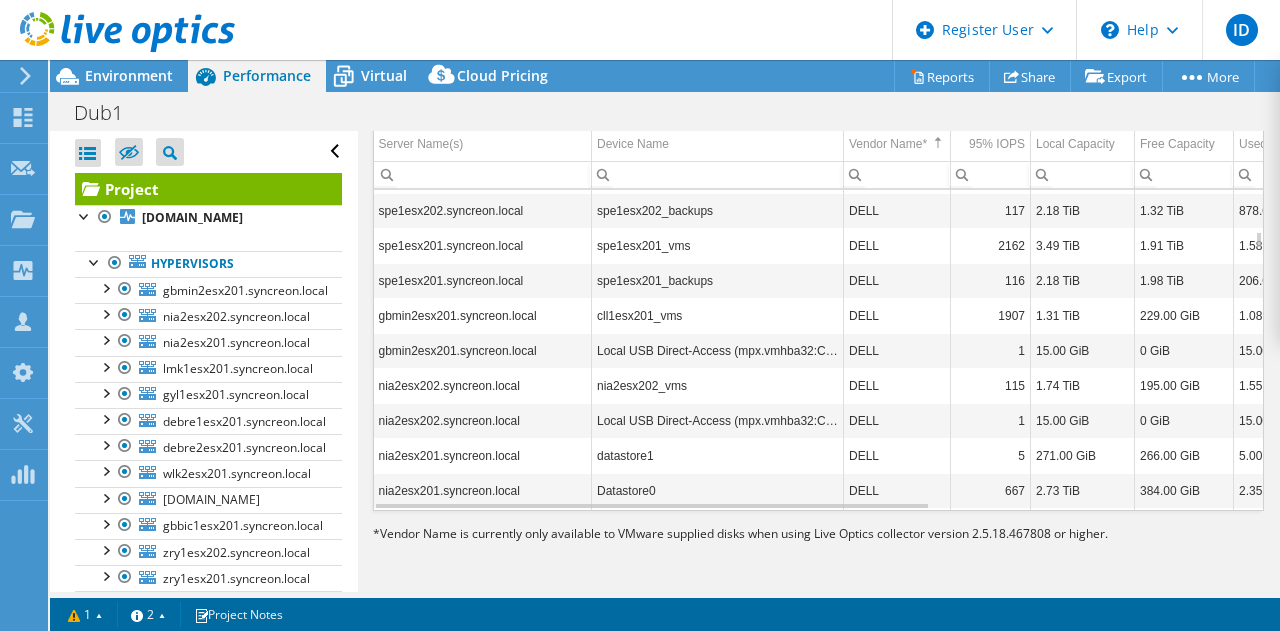 click on "1.31 TiB" at bounding box center [1083, 315] 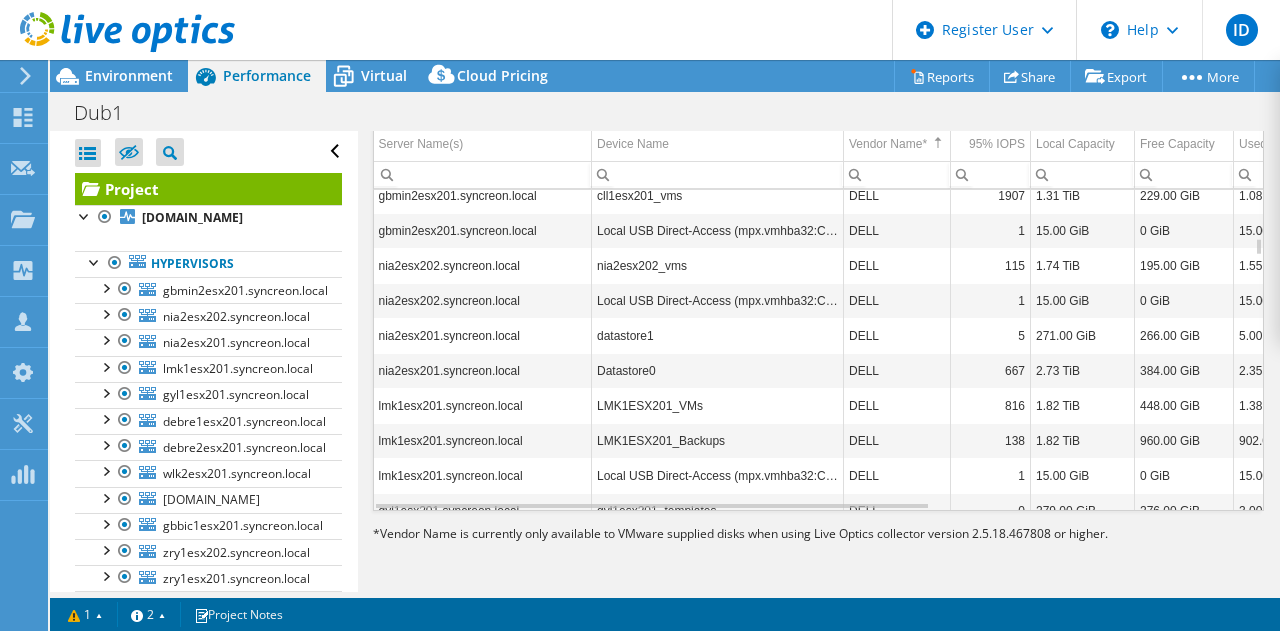 scroll, scrollTop: 705, scrollLeft: 0, axis: vertical 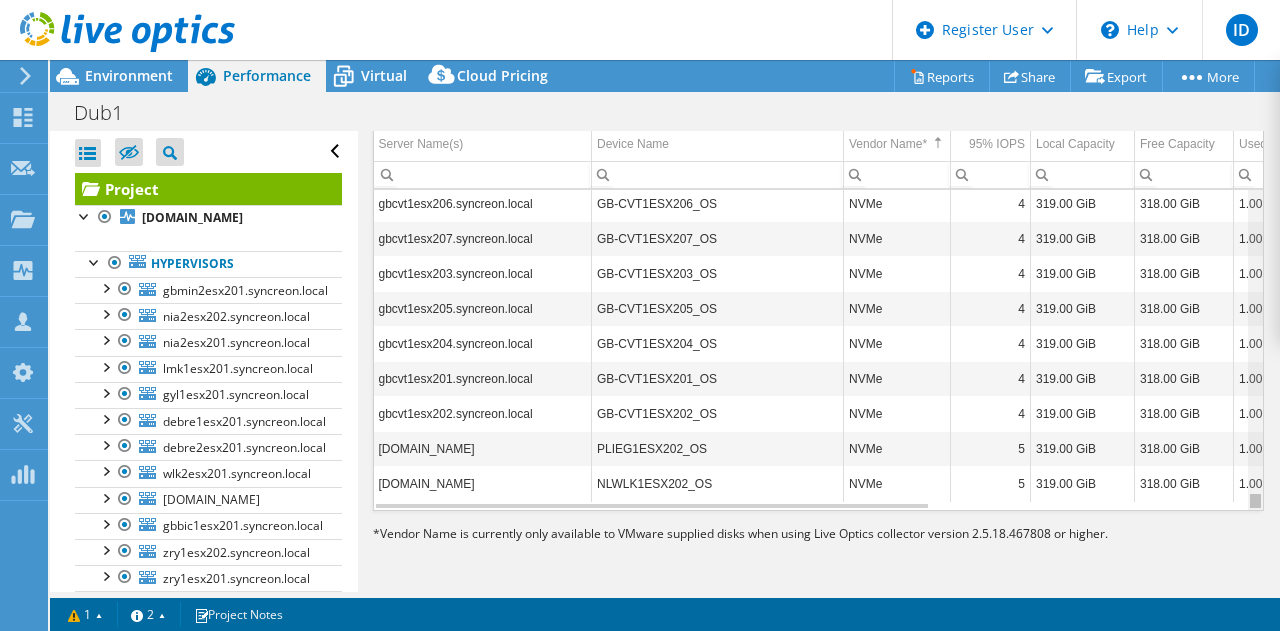 drag, startPoint x: 1242, startPoint y: 239, endPoint x: 1066, endPoint y: 507, distance: 320.6244 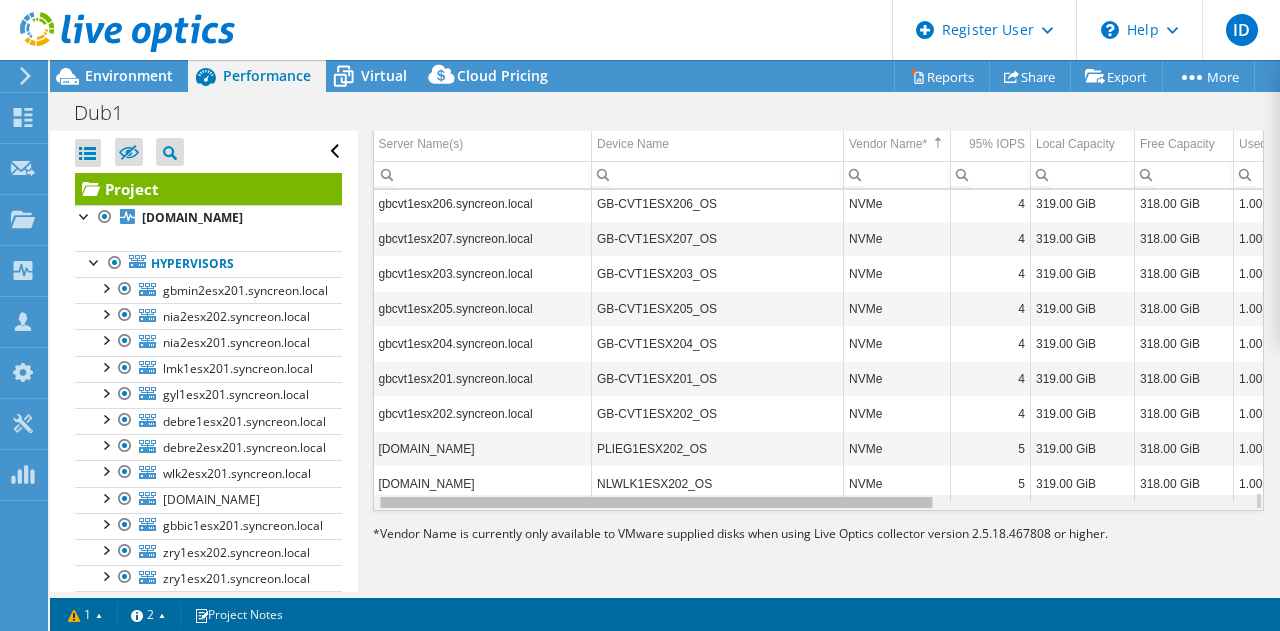 scroll, scrollTop: 5394, scrollLeft: 12, axis: both 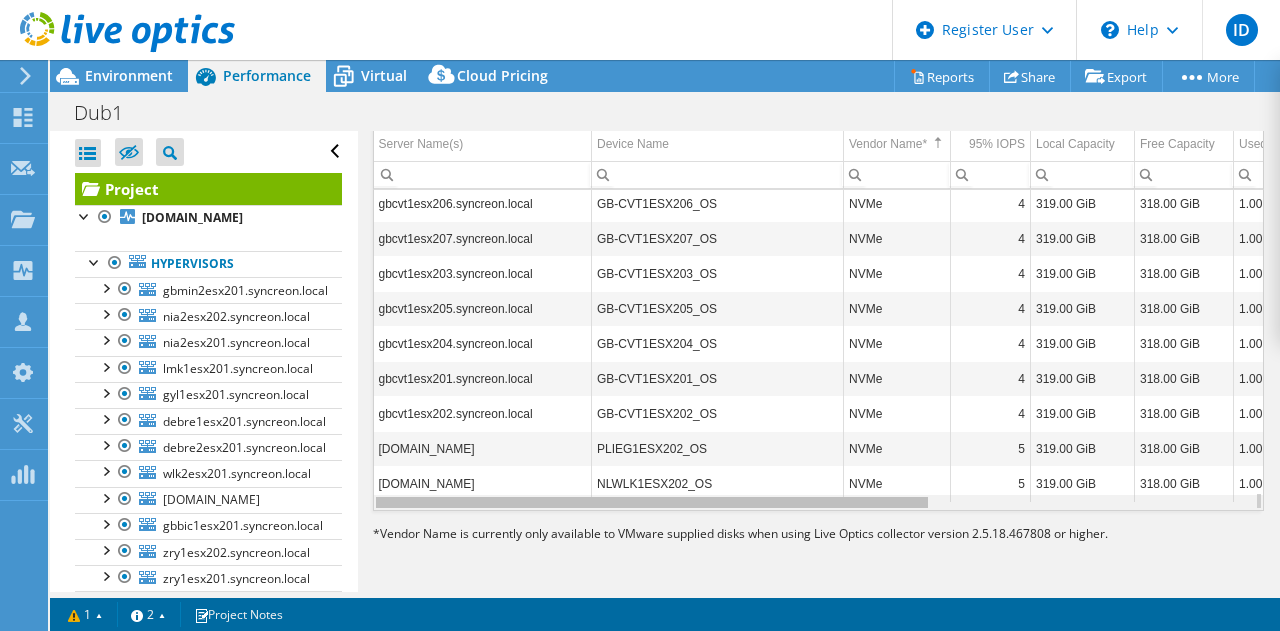 drag, startPoint x: 863, startPoint y: 501, endPoint x: 459, endPoint y: 429, distance: 410.3657 